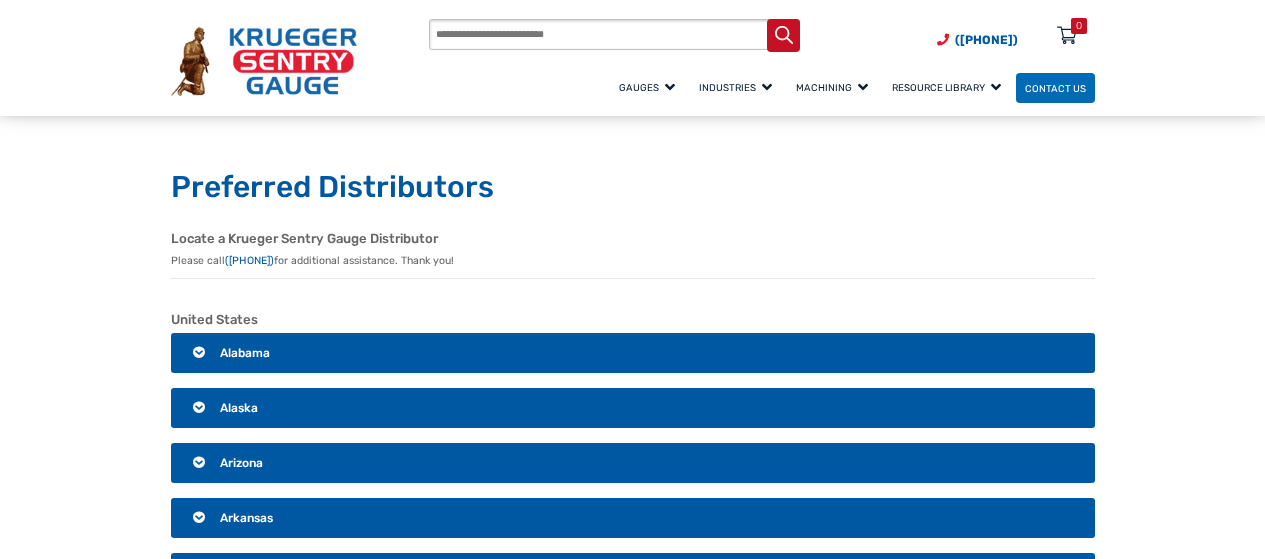 scroll, scrollTop: 2800, scrollLeft: 0, axis: vertical 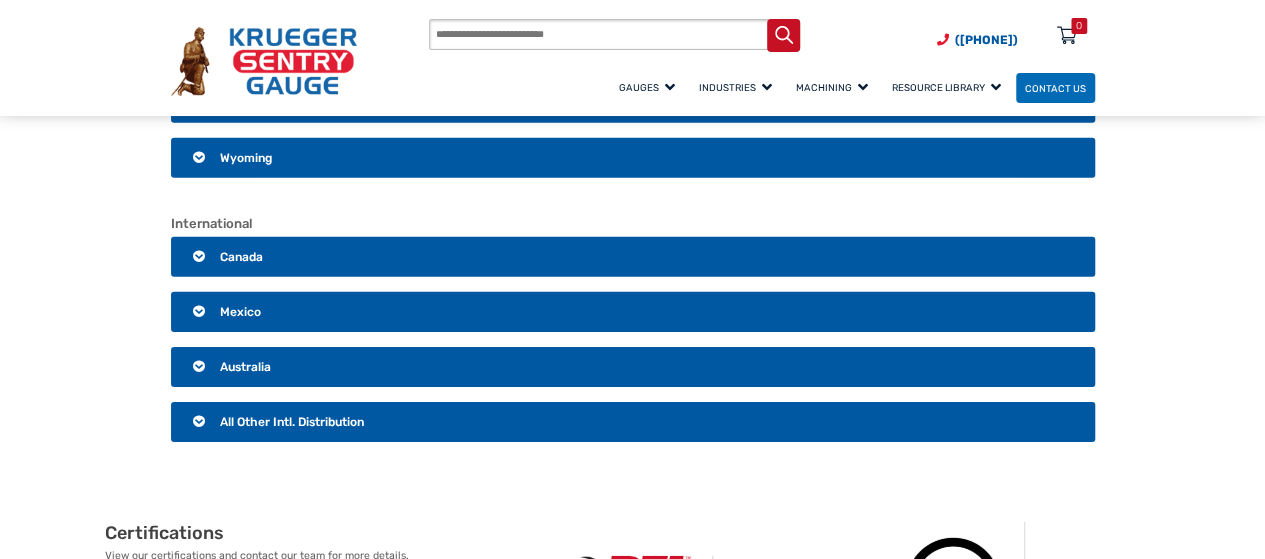 click on "All Other Intl. Distribution" at bounding box center (292, 422) 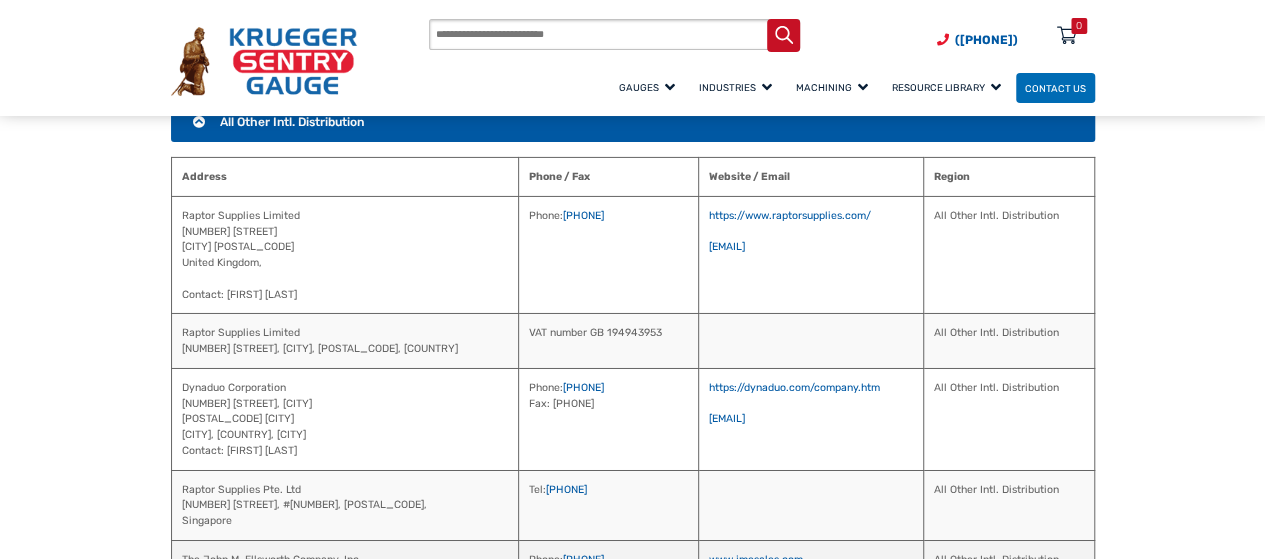 scroll, scrollTop: 3200, scrollLeft: 0, axis: vertical 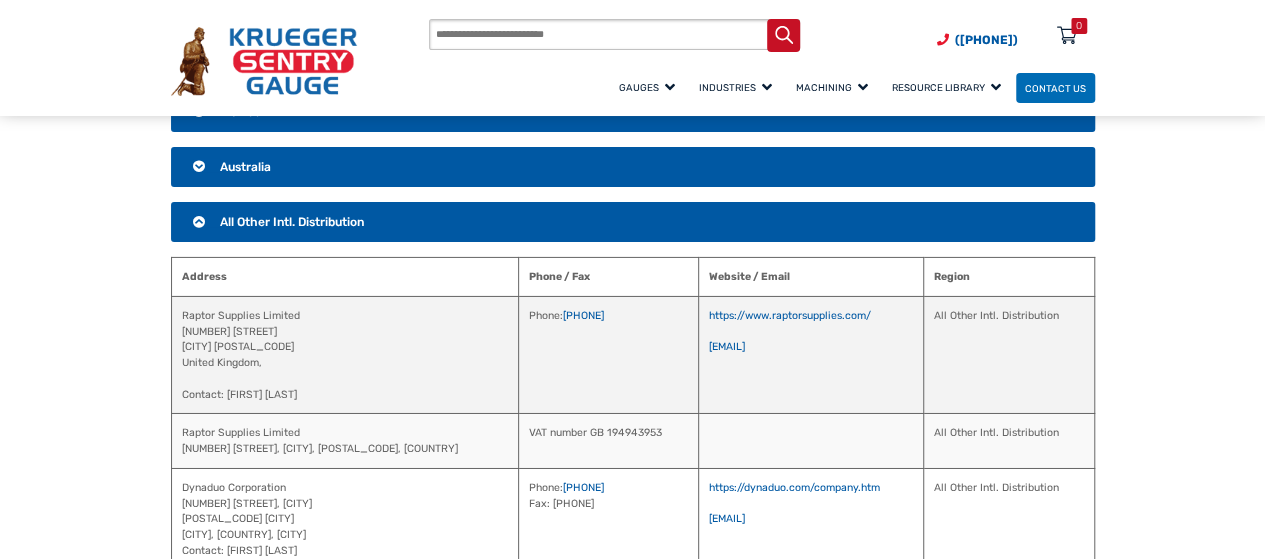 drag, startPoint x: 181, startPoint y: 293, endPoint x: 315, endPoint y: 336, distance: 140.73024 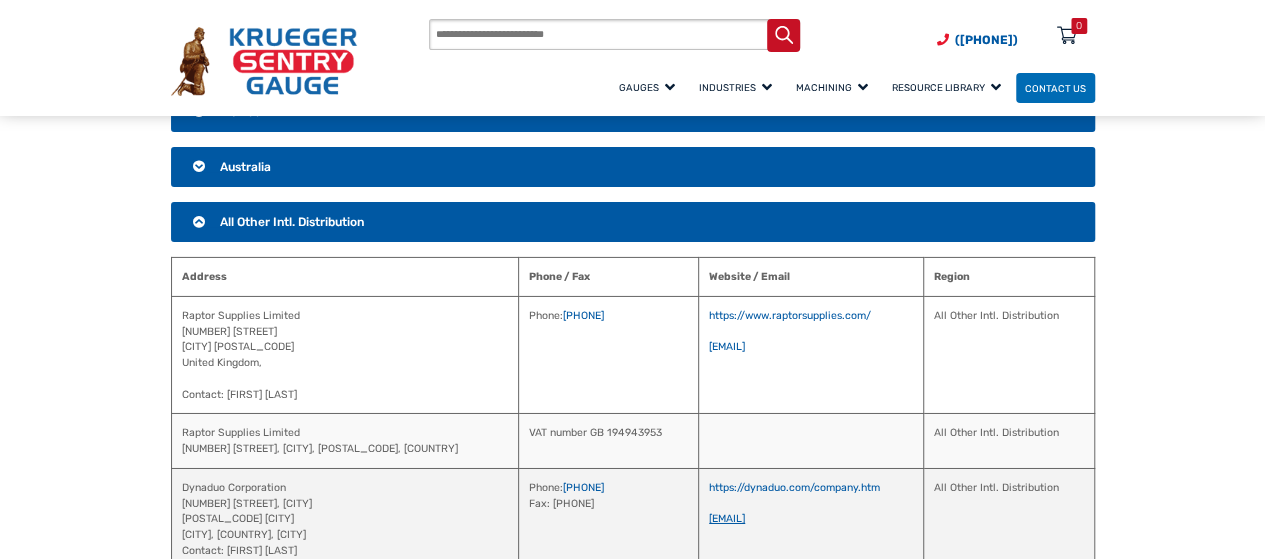 copy on "Raptor Supplies Limited
6 Hessel Rd
London W13 9ES
United Kingdom," 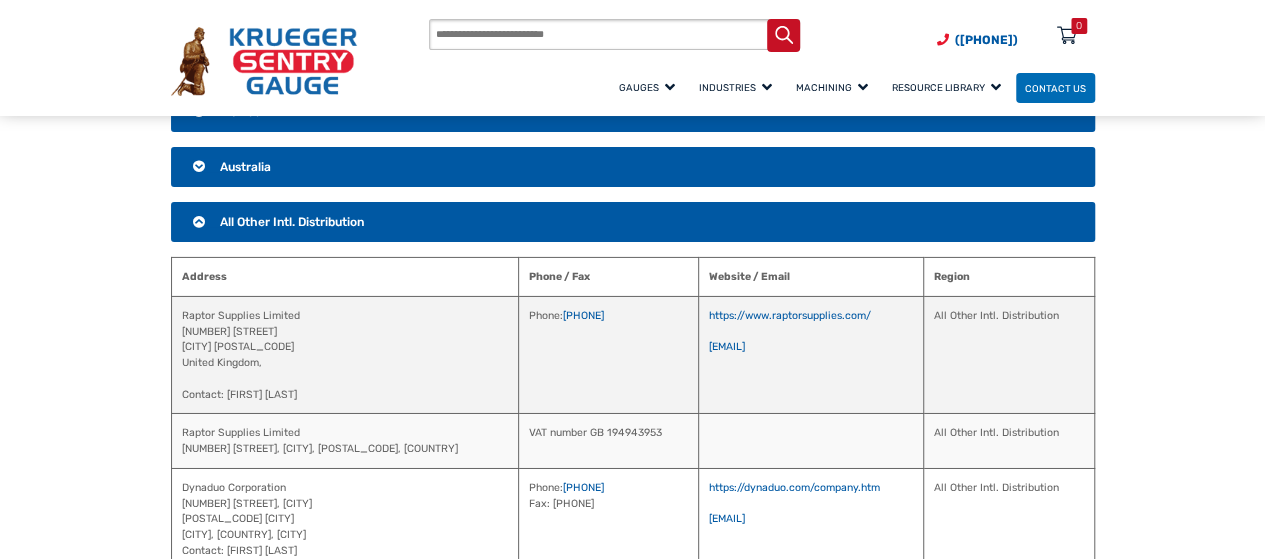 drag, startPoint x: 612, startPoint y: 294, endPoint x: 459, endPoint y: 293, distance: 153.00327 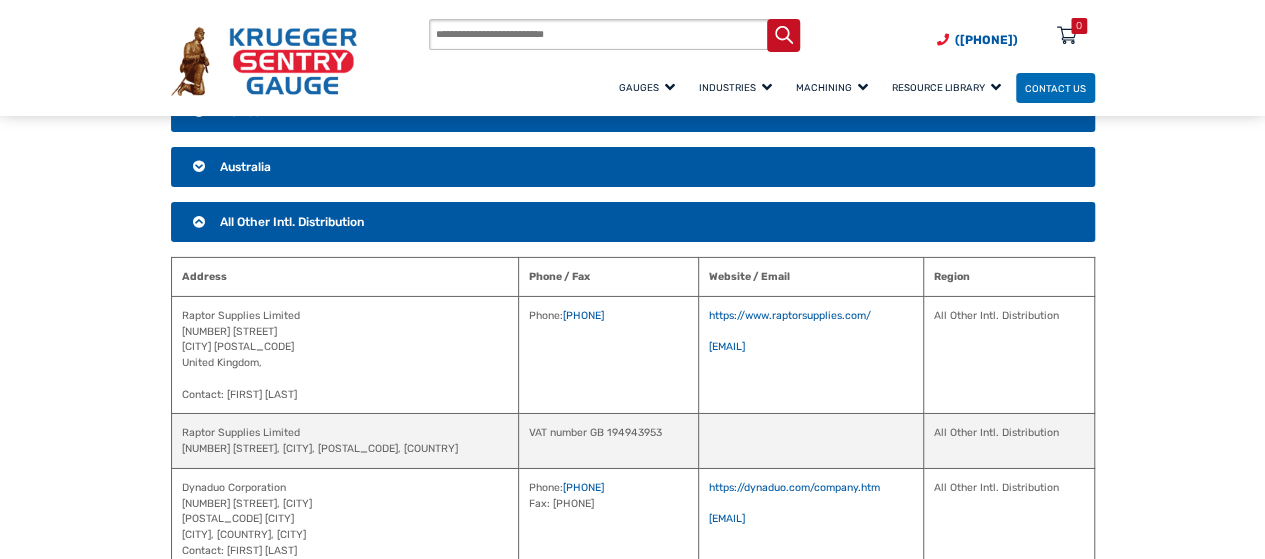 copy on "saurabh@raptorsupplies.com" 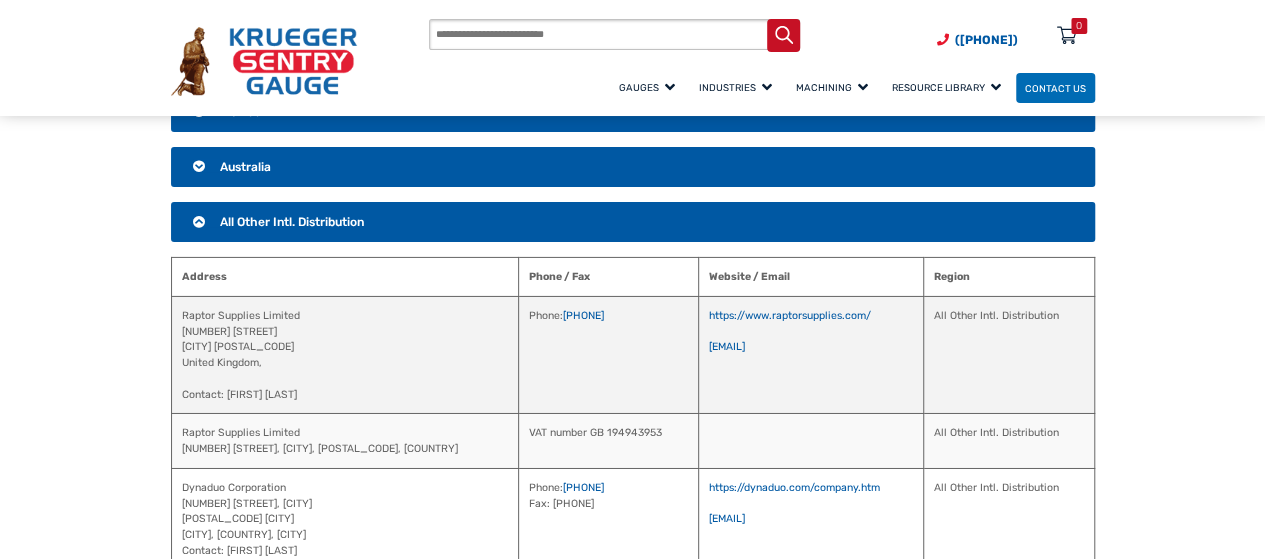 click on "https://www.raptorsupplies.com/
saurabh@raptorsupplies.com" at bounding box center (811, 355) 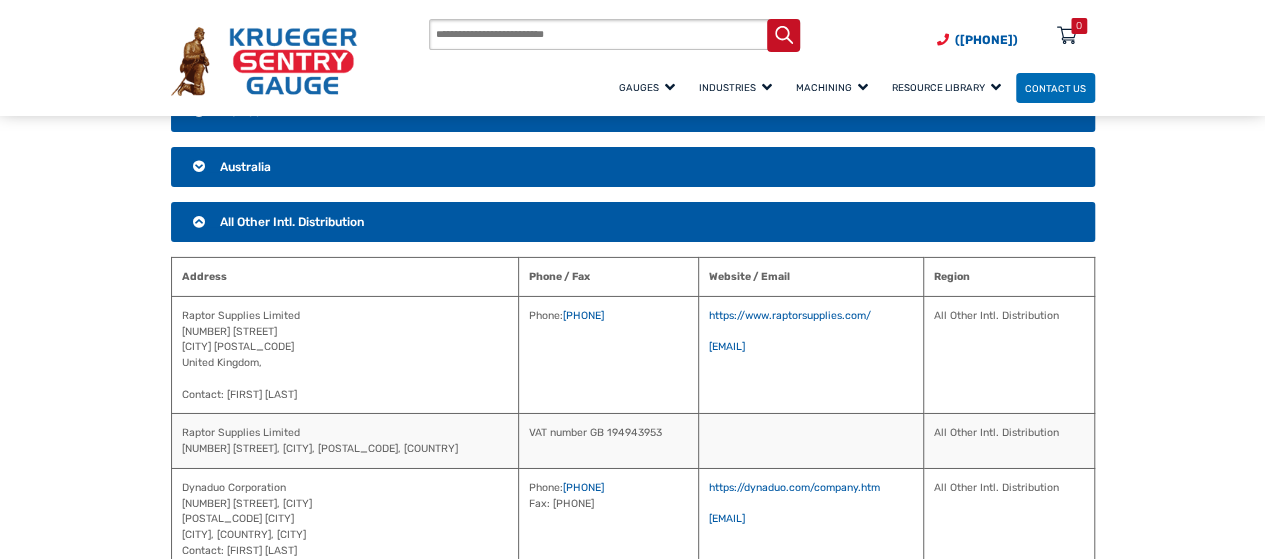 copy on "Saurabh Mendiratta" 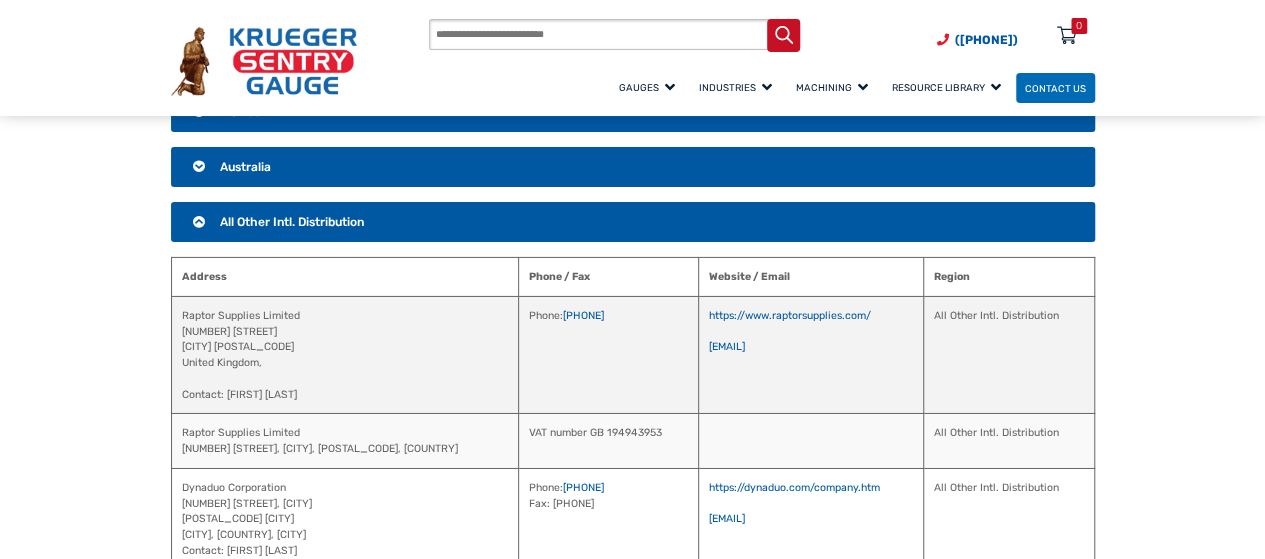 click on "Raptor Supplies Limited
6 Hessel Rd
London W13 9ES
United Kingdom,
Contact: Saurabh Mendiratta" at bounding box center (344, 355) 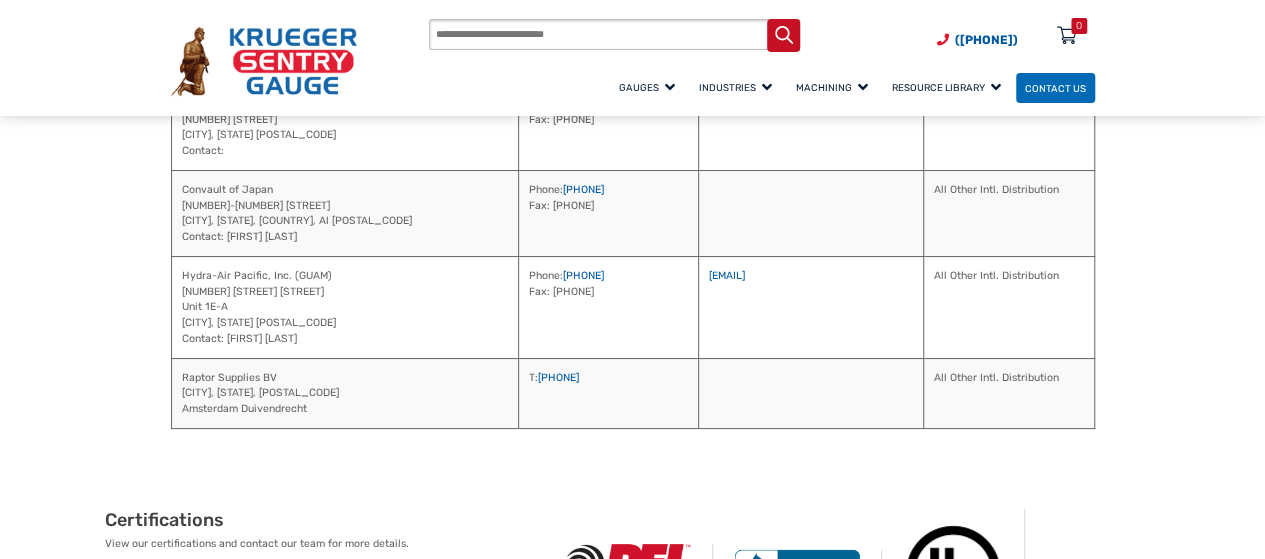 scroll, scrollTop: 3800, scrollLeft: 0, axis: vertical 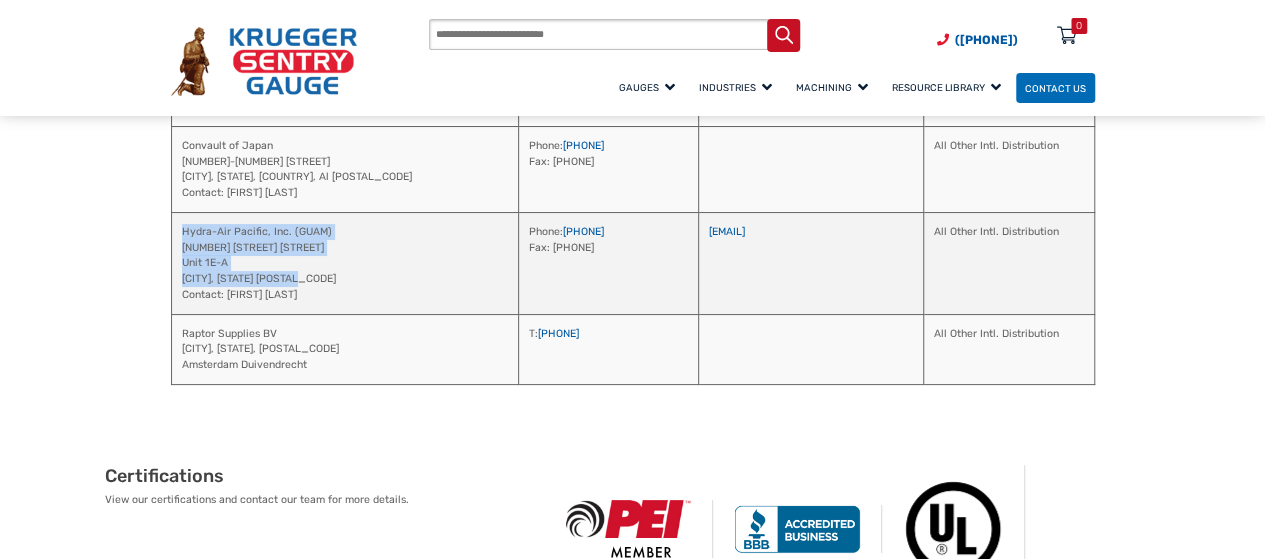 drag, startPoint x: 326, startPoint y: 251, endPoint x: 178, endPoint y: 210, distance: 153.57408 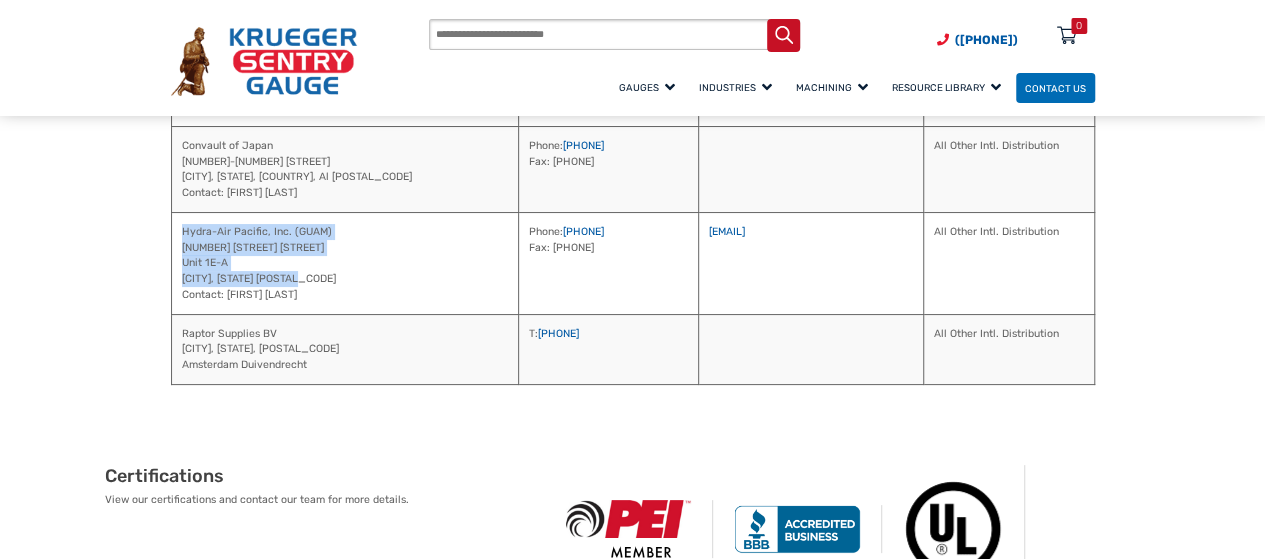 copy on "Hydra-Air Pacific, Inc. (GUAM)
209 E Harmon Industrial Park Rd
Unit 1E-A
Harmon, GUAM, Al 96913" 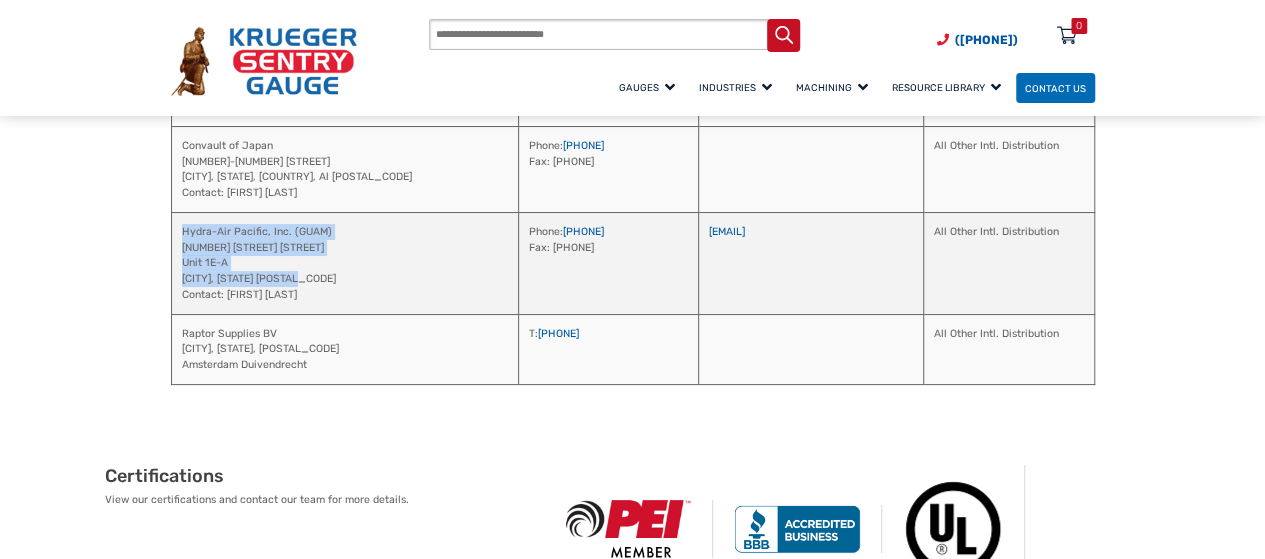 drag, startPoint x: 566, startPoint y: 233, endPoint x: 465, endPoint y: 212, distance: 103.16007 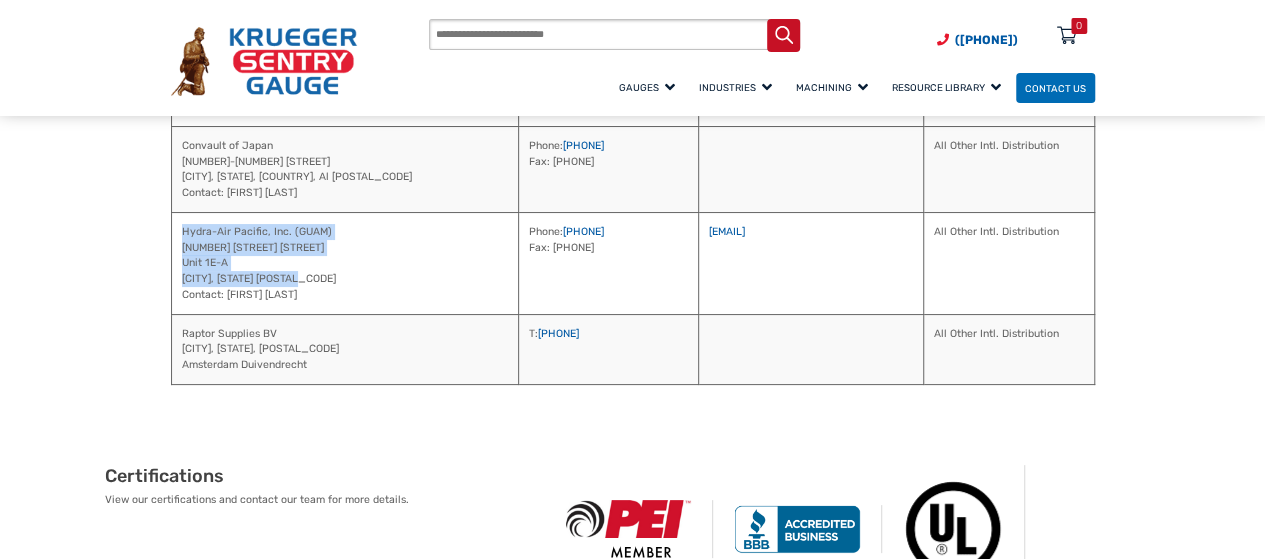 copy on "Phone:  671-649-5843
Fax: 671-649-5861" 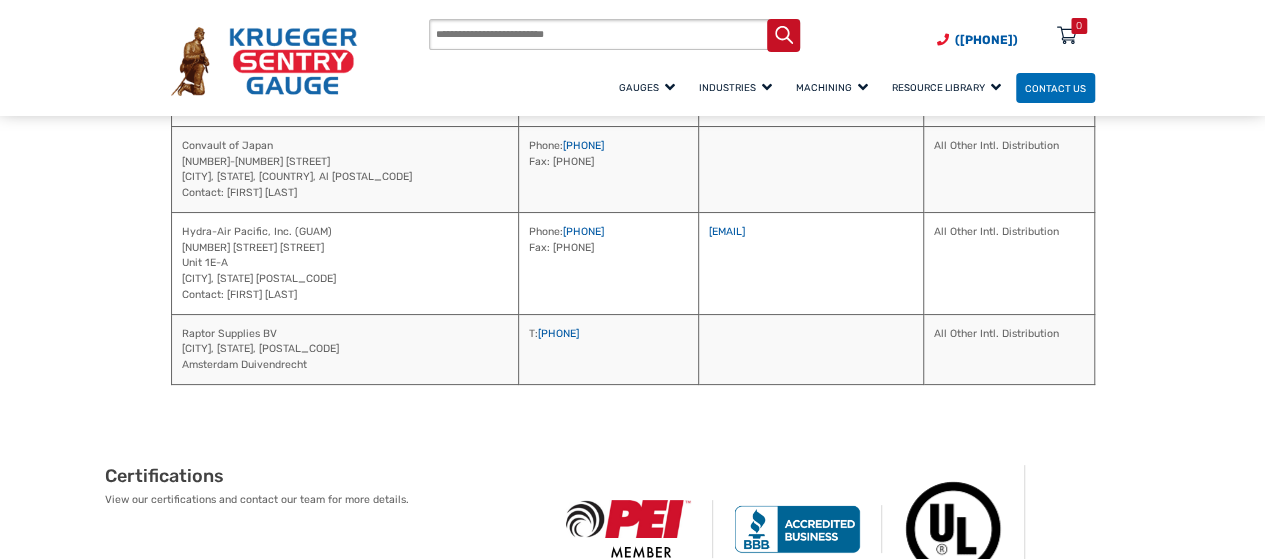 click on "International
Canada
Address Phone / Fax Website / Email Region
Petroleum Measurement Integrators Ltd-NL
26 Old Placentia Road
Mount Pearl, NL, Ca A1N 4P5
Contact: Jeff Hiscock Phone:  709-747-1115
Fax: 709-747-1150 https://www.pmintegrators.com
jhiscock@pmintegrators.com Canada
Petroleum Measurement Integrators Ltd-NB
120 Melissa Street
Unit #2
Fredericton, NB, Ca E3A 6W1
Contact: Gary Steeves Phone:  506-458-8603
Fax: 506-458-8455 https://www.pmintegrators.com/
gsteeves@pmintegrators.com Canada
Almeg Controls
3670 B Highway 518 West
Sprucedale, Ontario, Ca P0A 1Y0
Contact: Chris Plouffe Phone:  800-823-4577
Fax: 705-764-3612 https://www.almegcontrols.com/
info@almegcontrols.com Canada
Keller Equipment Supply Ltd.-Winnipeg
212 Hutchings St
Winnipeg, MB, Ca R2X 2Y2
Contact: Jason Thiessen Phone:" at bounding box center (633, -80) 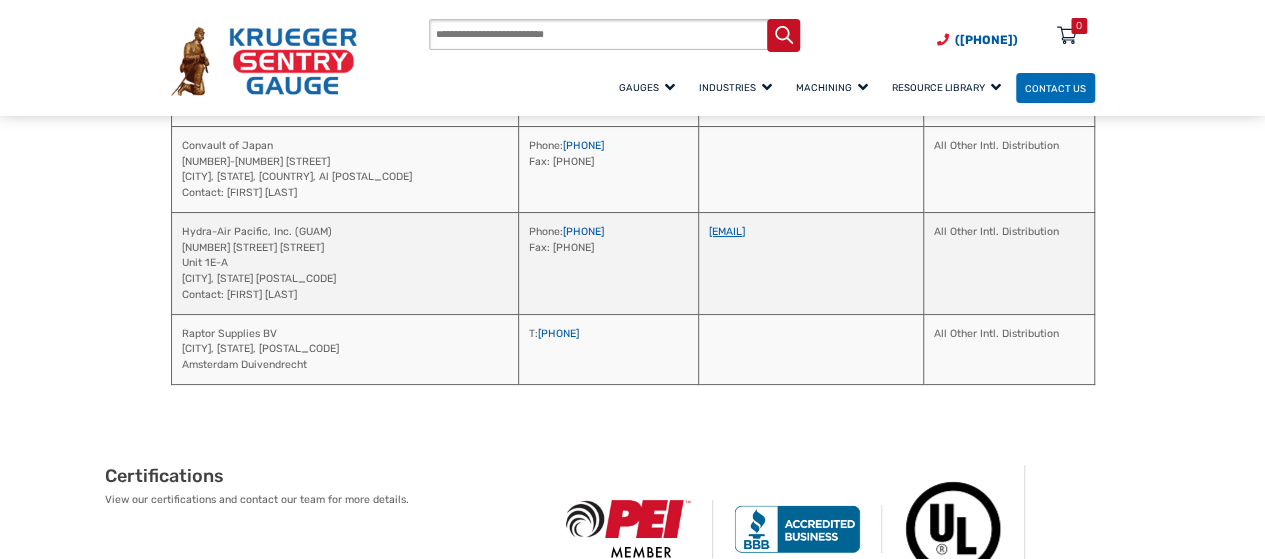 drag, startPoint x: 836, startPoint y: 209, endPoint x: 664, endPoint y: 215, distance: 172.10461 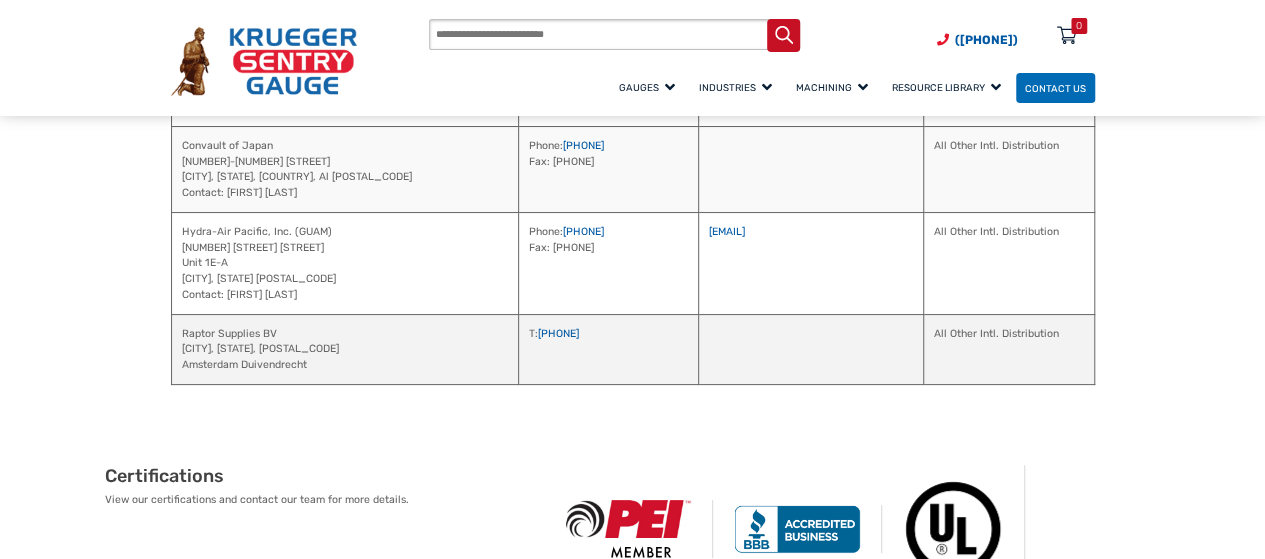 copy on "[EMAIL]" 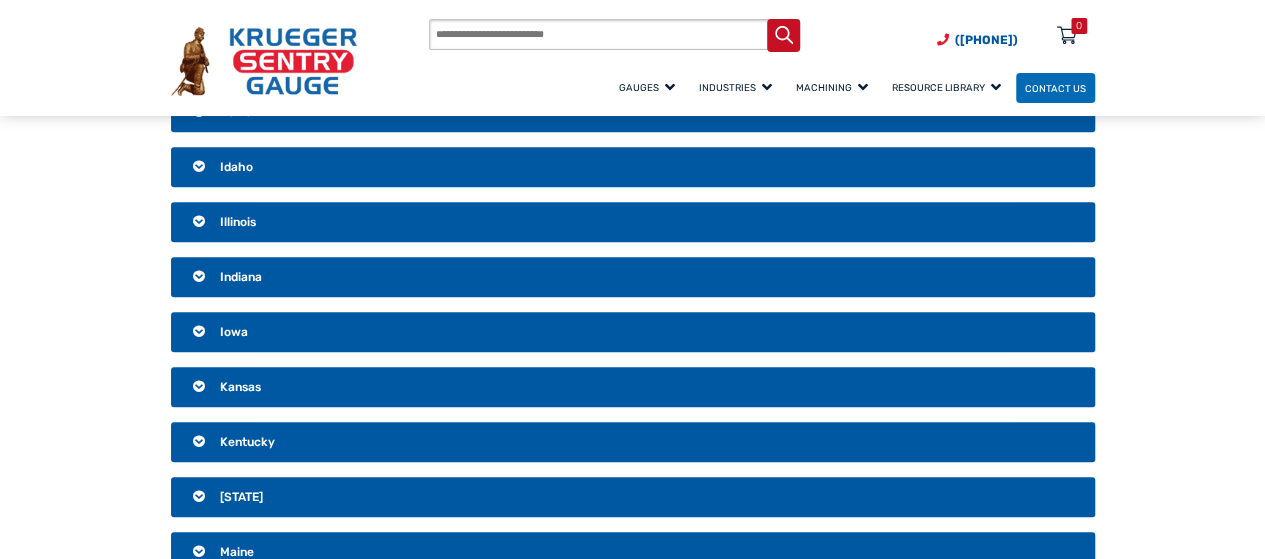 scroll, scrollTop: 800, scrollLeft: 0, axis: vertical 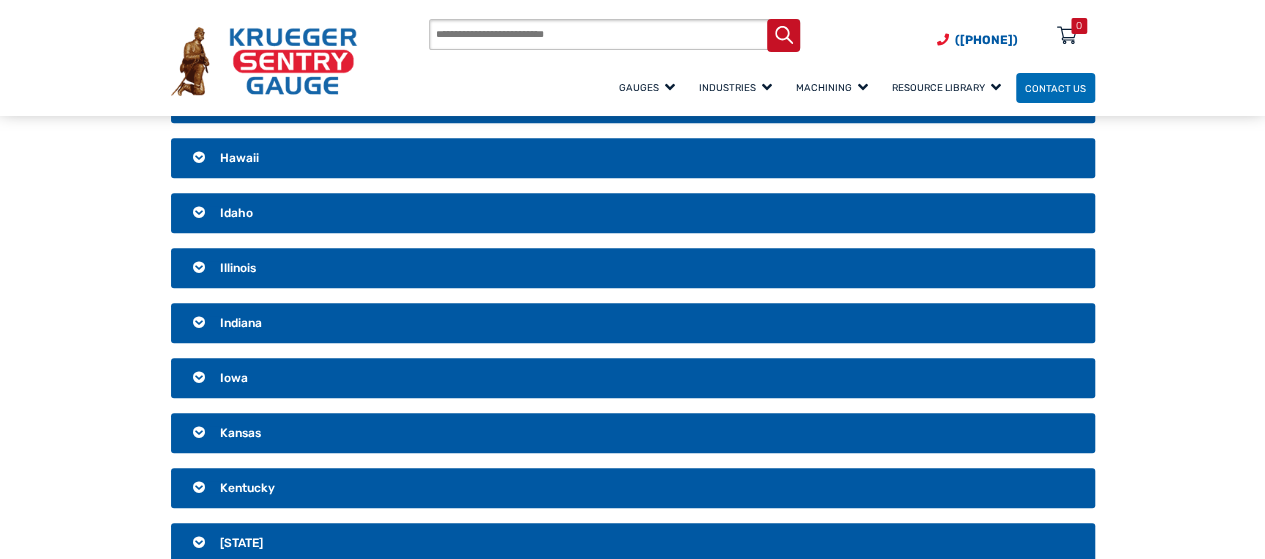click on "Indiana" at bounding box center [241, 323] 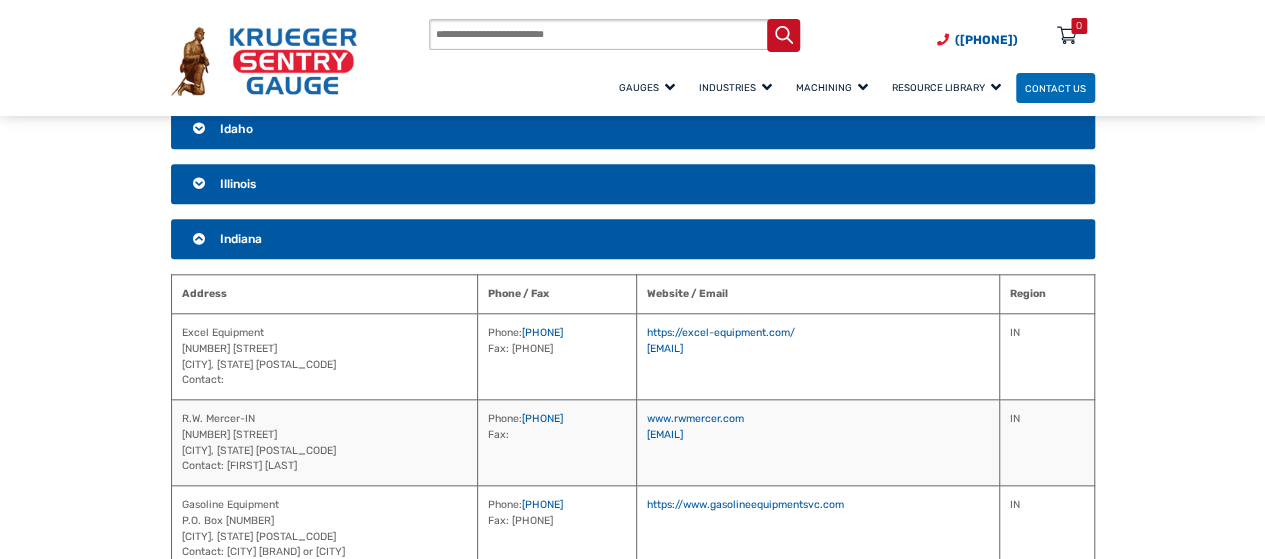 scroll, scrollTop: 1000, scrollLeft: 0, axis: vertical 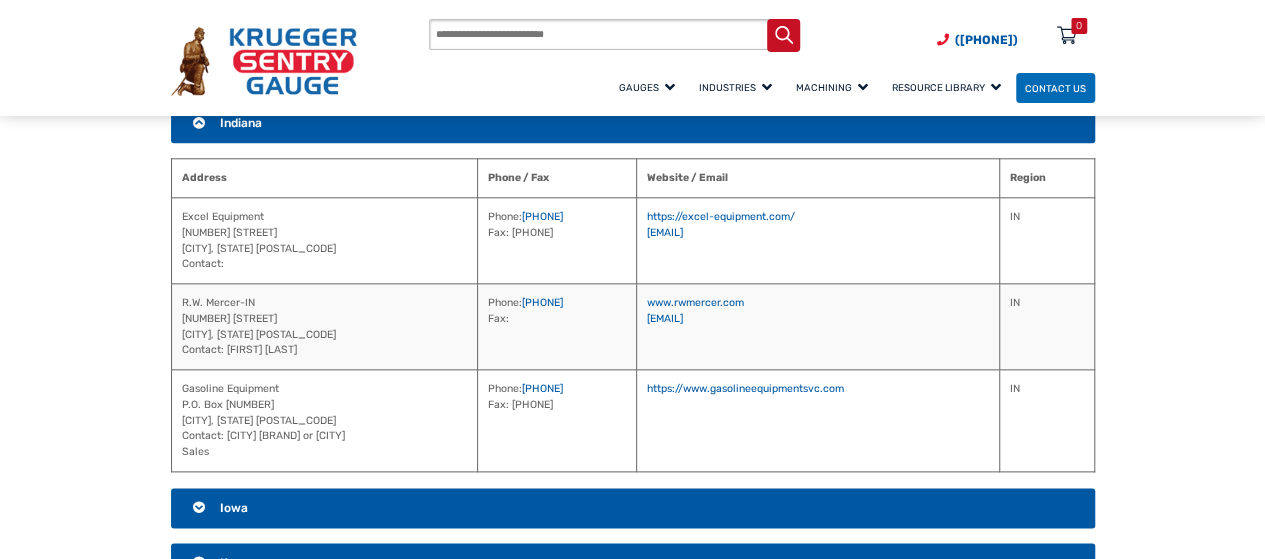 drag, startPoint x: 880, startPoint y: 225, endPoint x: 693, endPoint y: 236, distance: 187.32326 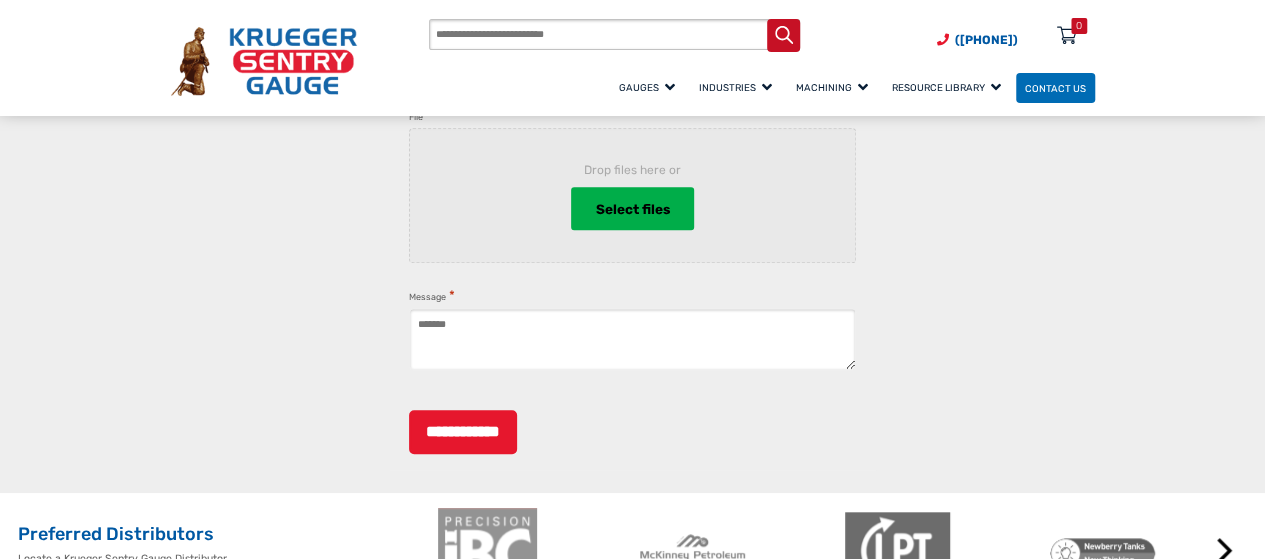 scroll, scrollTop: 4300, scrollLeft: 0, axis: vertical 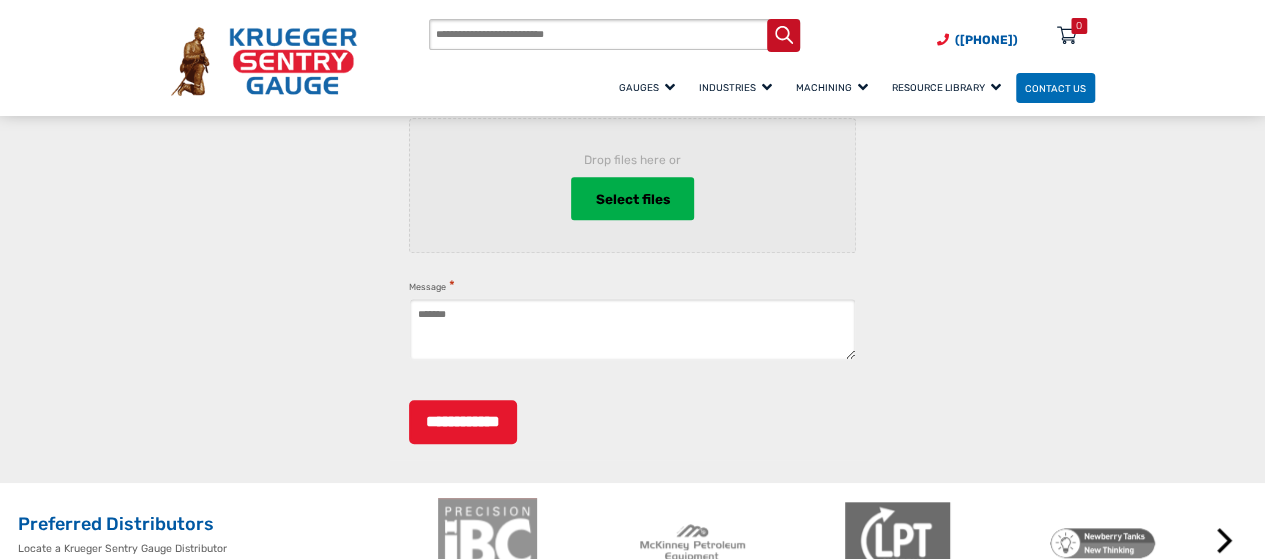 click on "Message *" at bounding box center [633, 329] 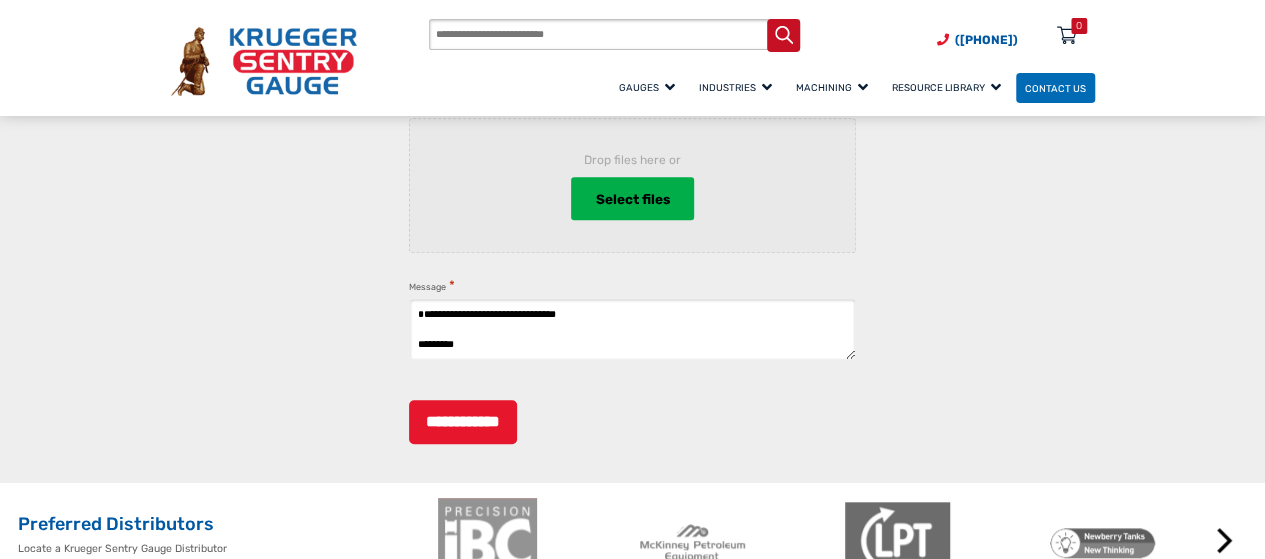 scroll, scrollTop: 328, scrollLeft: 0, axis: vertical 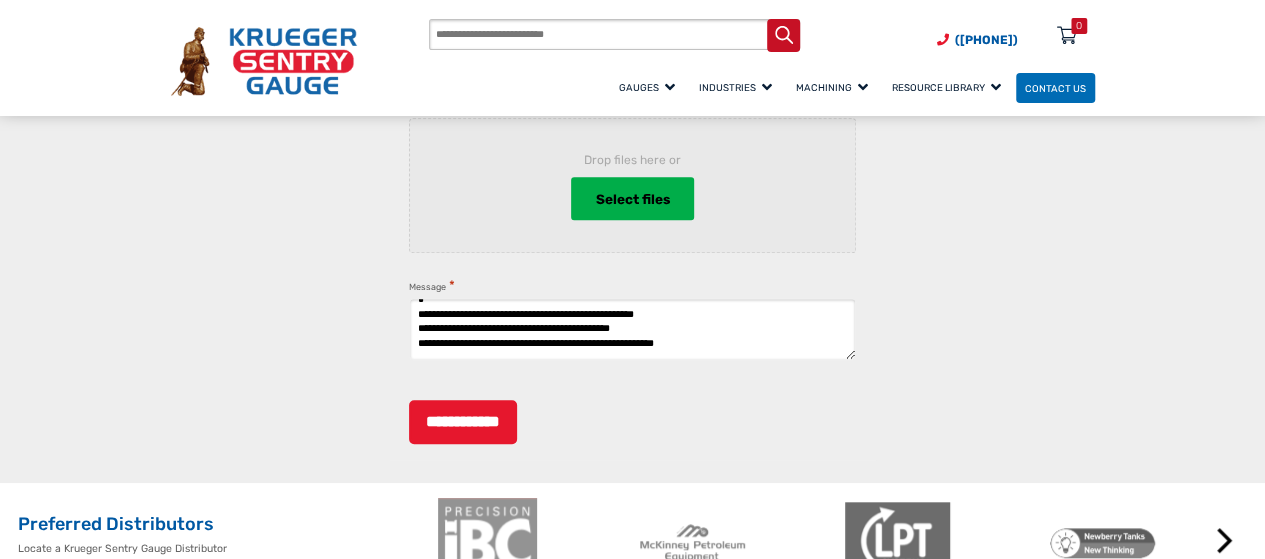 type on "**********" 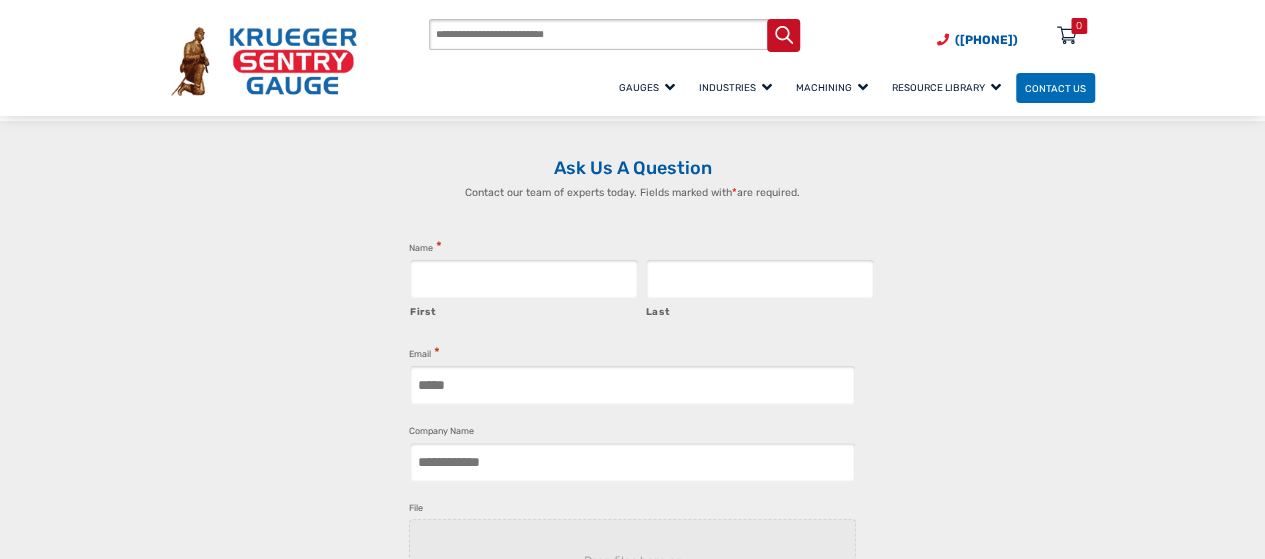scroll, scrollTop: 3900, scrollLeft: 0, axis: vertical 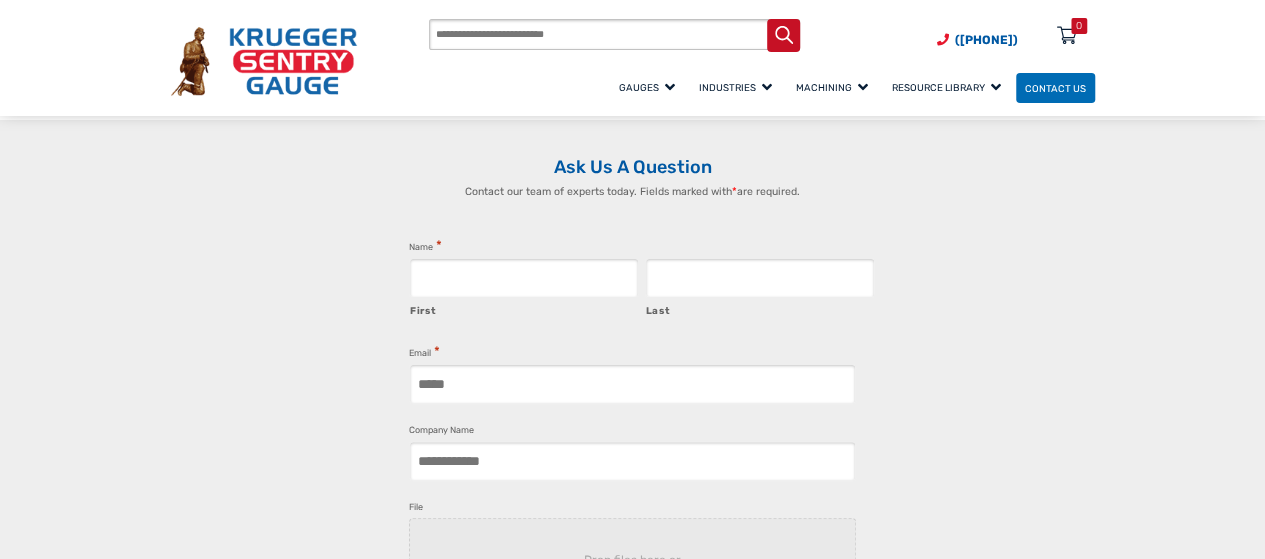 click on "First" at bounding box center (524, 278) 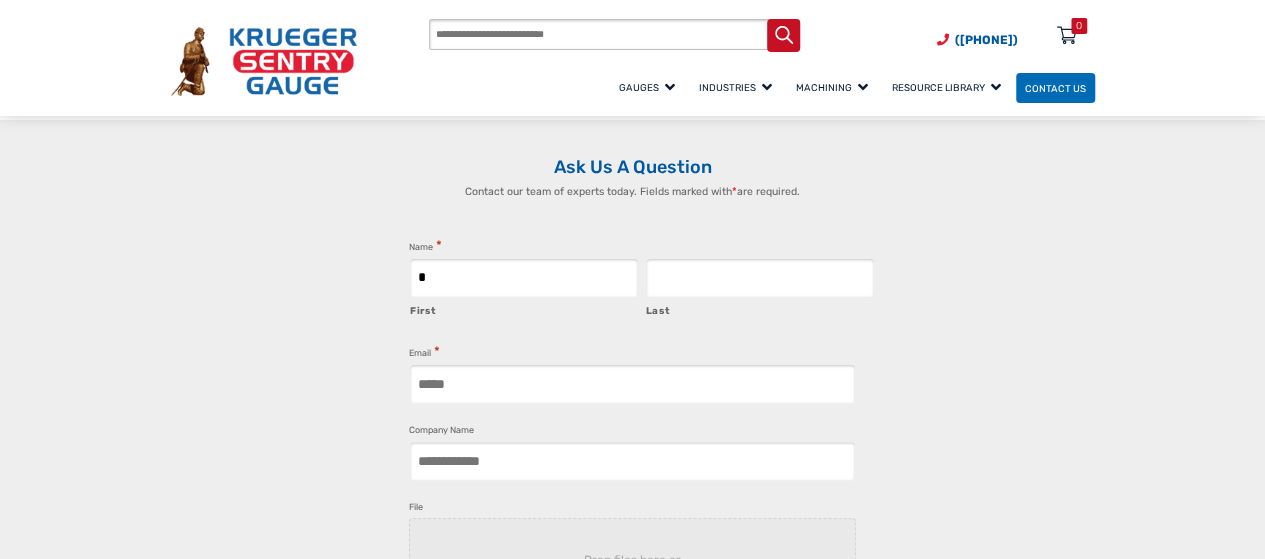 type on "**********" 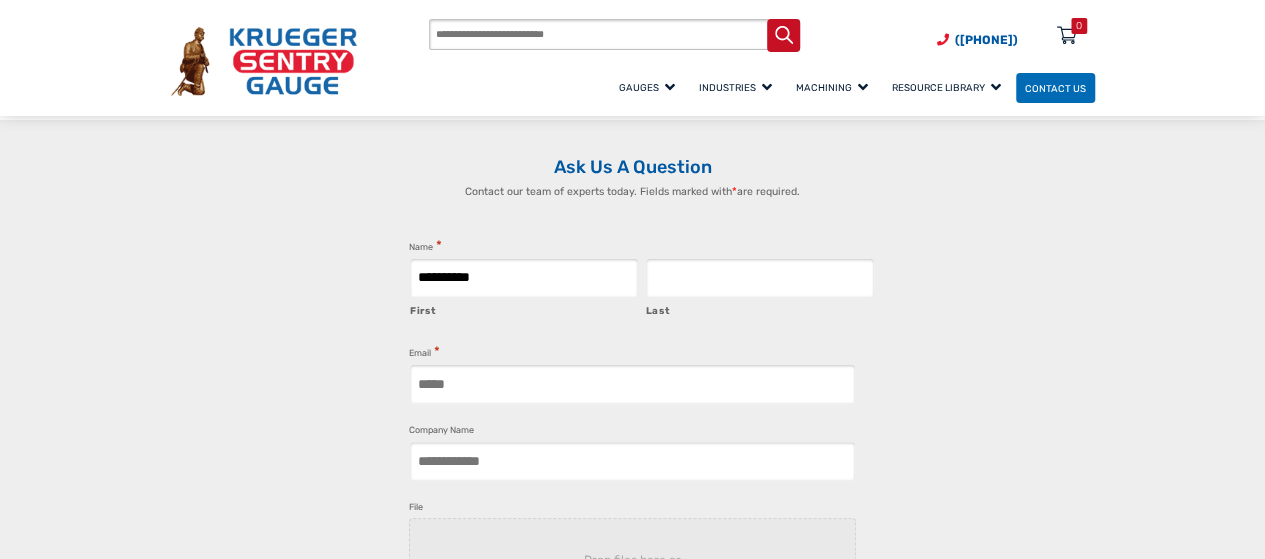 click on "Last" at bounding box center (760, 278) 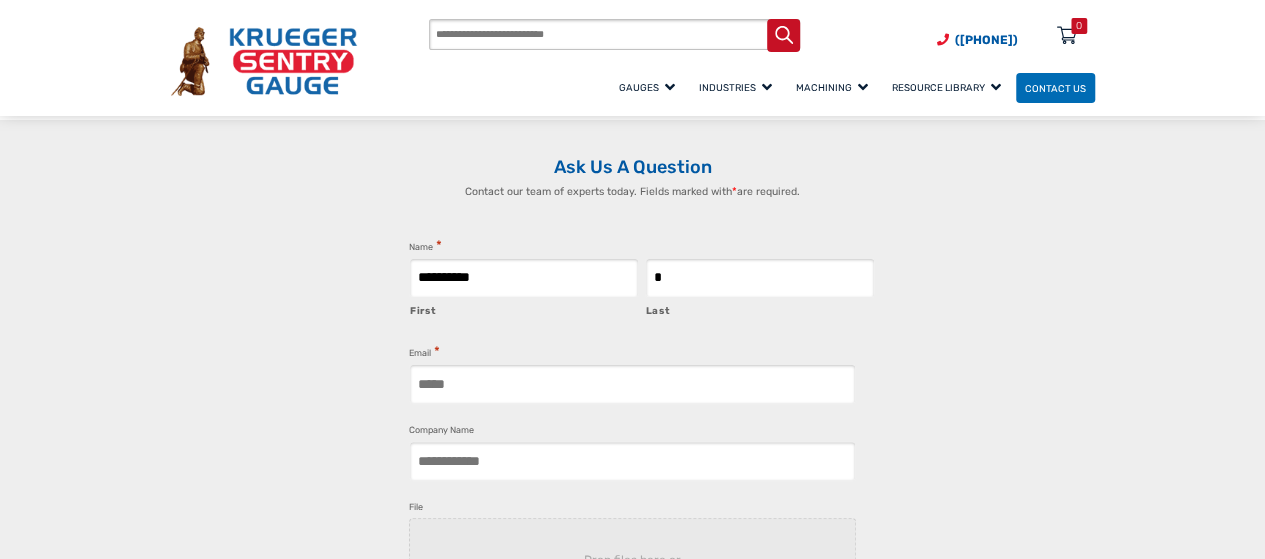 type on "**********" 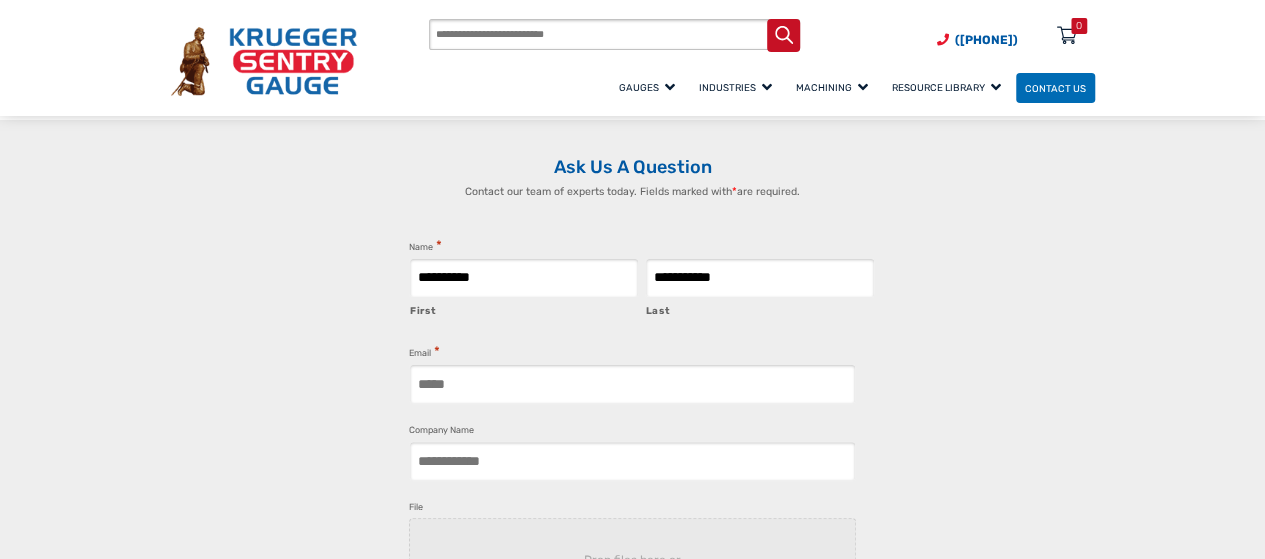 click on "Email *" at bounding box center [633, 384] 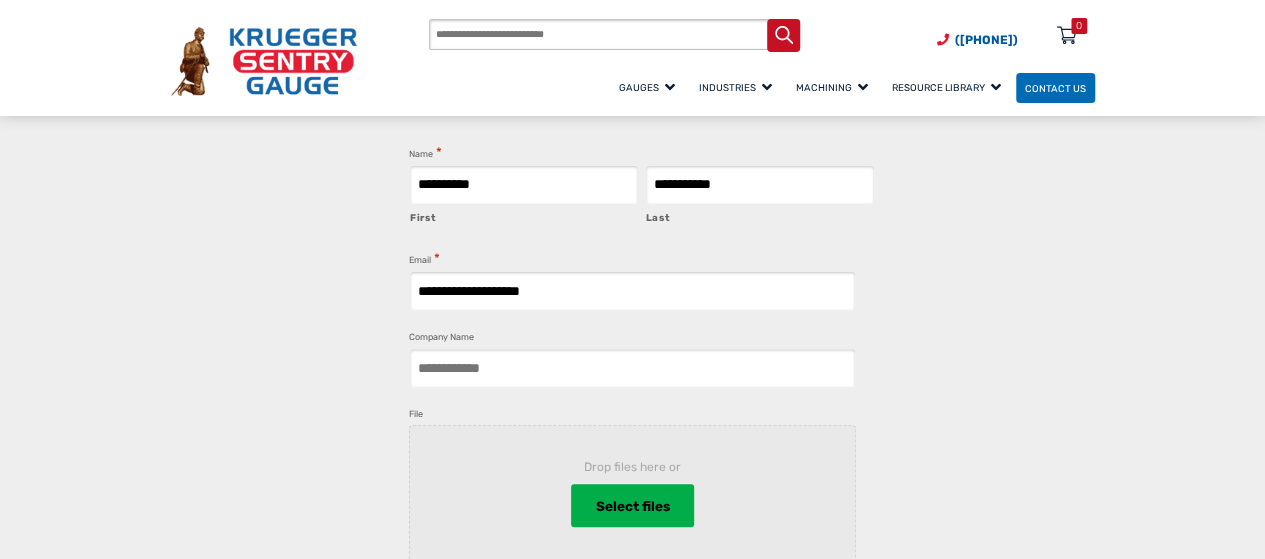 scroll, scrollTop: 4100, scrollLeft: 0, axis: vertical 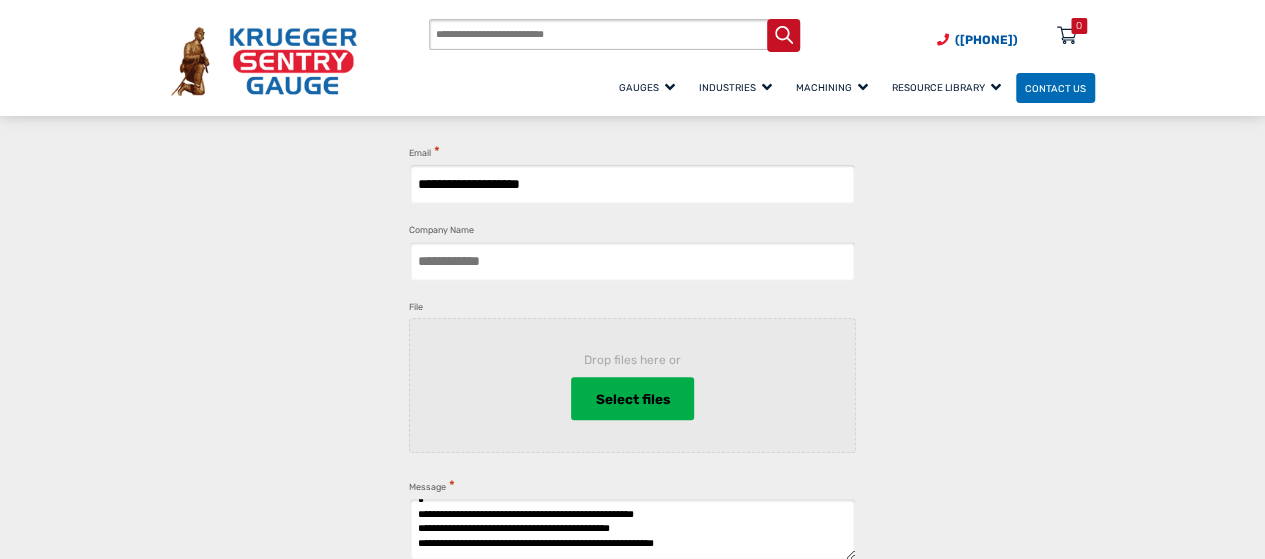 type on "**********" 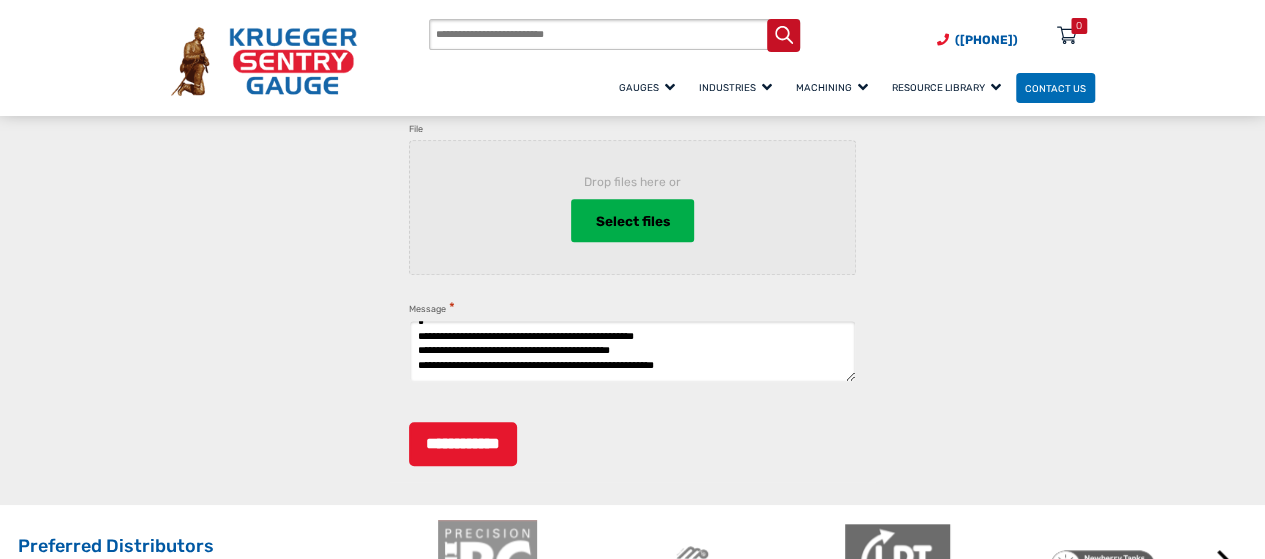 scroll, scrollTop: 4500, scrollLeft: 0, axis: vertical 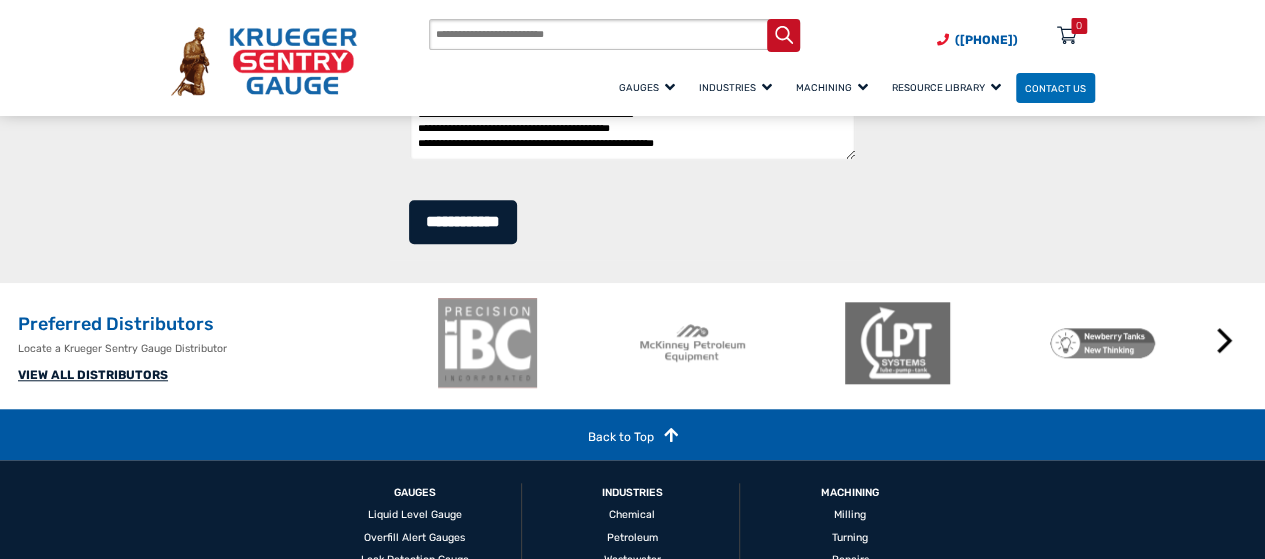 type on "**********" 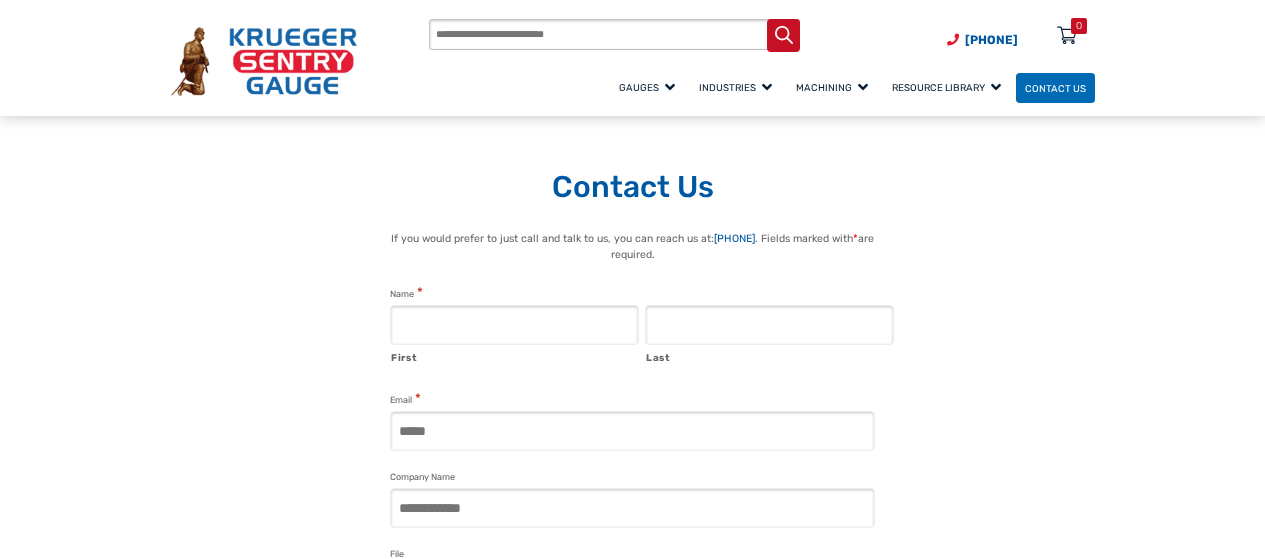 scroll, scrollTop: 1447, scrollLeft: 0, axis: vertical 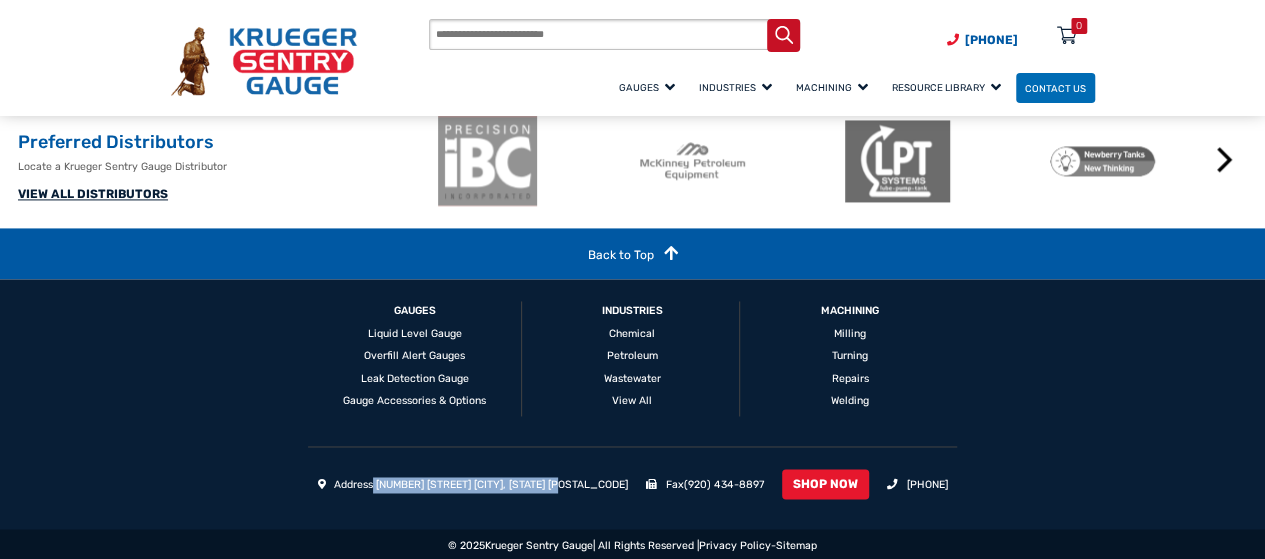 drag, startPoint x: 581, startPoint y: 481, endPoint x: 392, endPoint y: 481, distance: 189 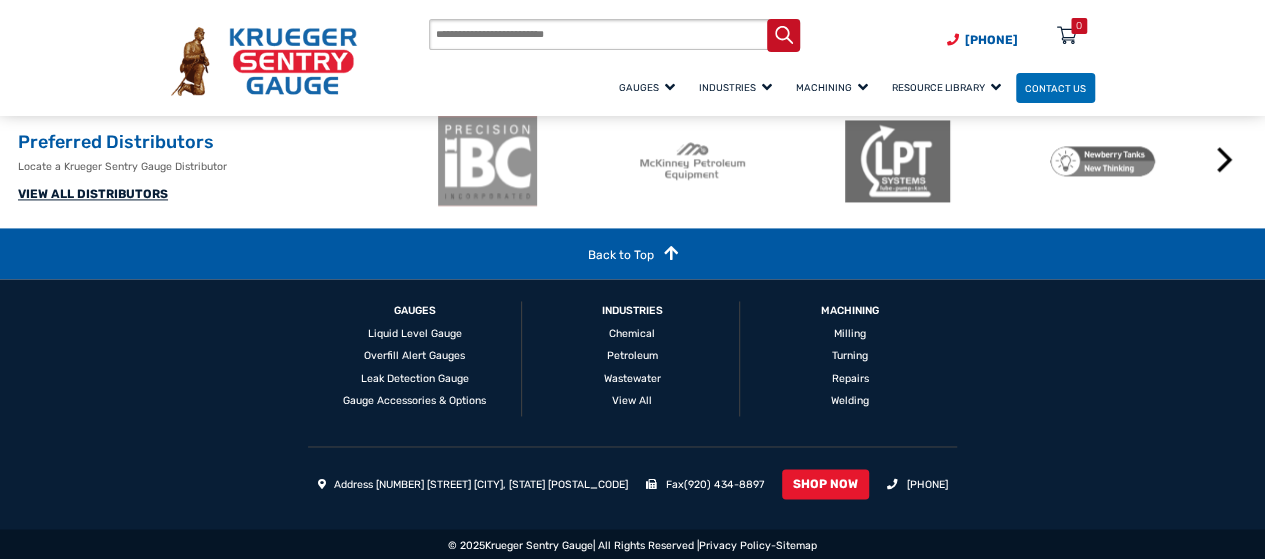 click on "© 2025  Krueger Sentry Gauge  | All Rights Reserved |  Privacy Policy  -  Sitemap" at bounding box center (632, 544) 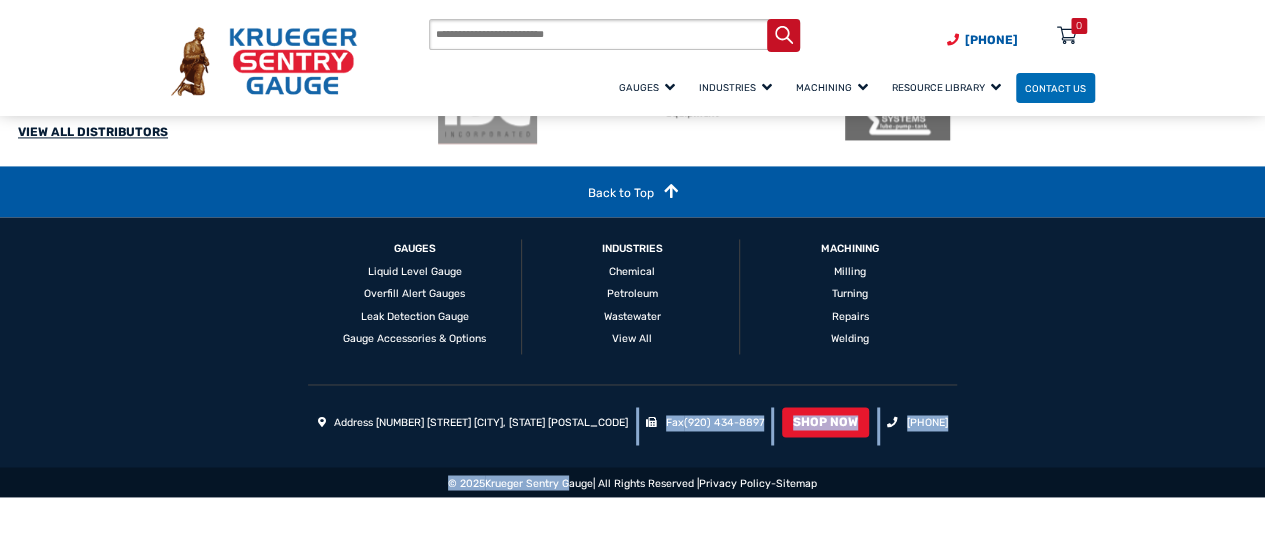 drag, startPoint x: 478, startPoint y: 525, endPoint x: 615, endPoint y: 539, distance: 137.71347 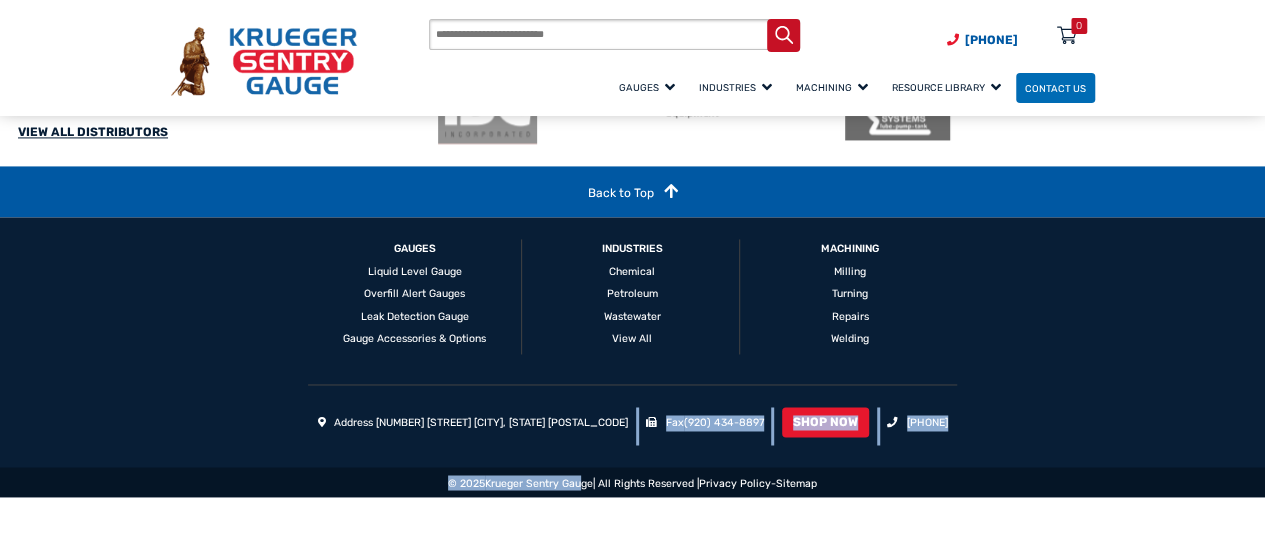 click on "Address 1873 Siesta Lane Green Bay, WI 54313
Fax  (920) 434-8897
SHOP NOW
(920) 434-8860" at bounding box center [633, 437] 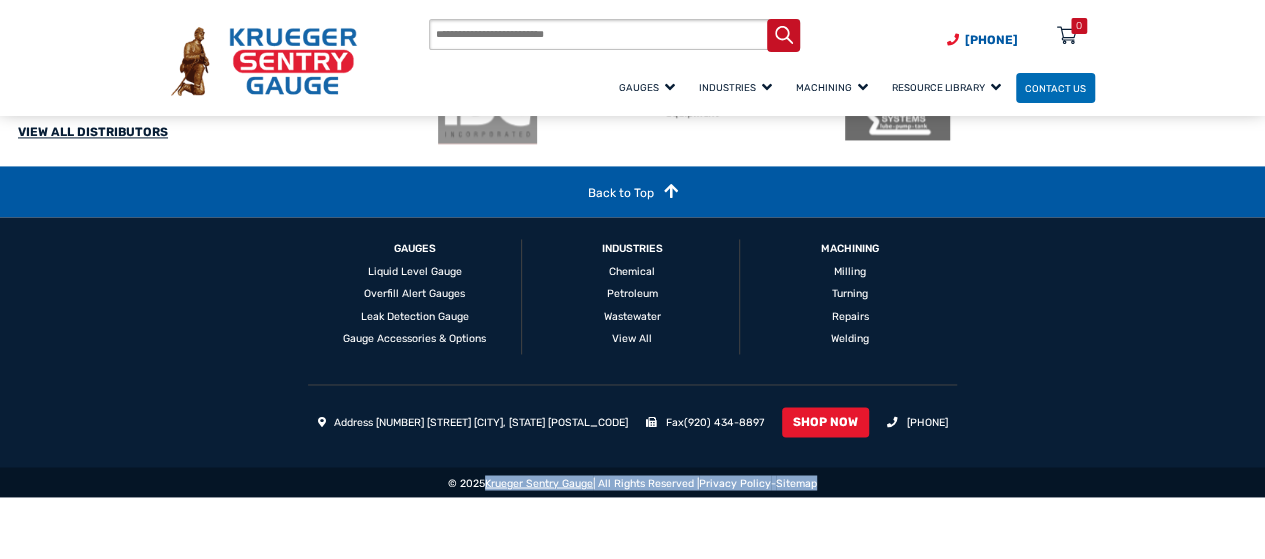 drag, startPoint x: 859, startPoint y: 538, endPoint x: 487, endPoint y: 543, distance: 372.0336 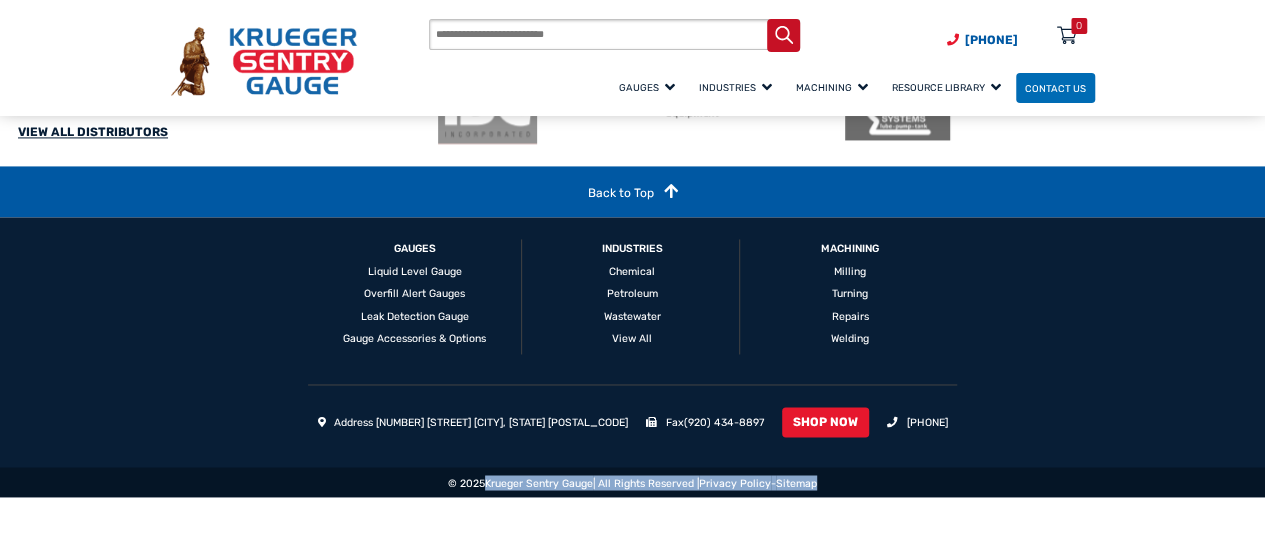 copy on "Krueger Sentry Gauge  | All Rights Reserved |  Privacy Policy  -  Sitemap" 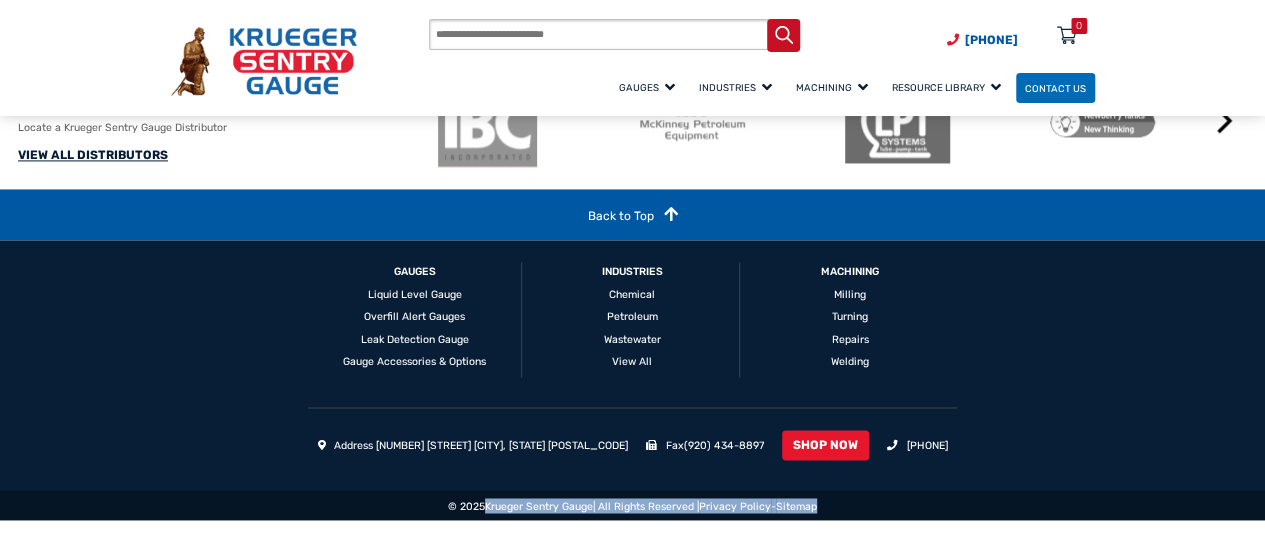 scroll, scrollTop: 1447, scrollLeft: 0, axis: vertical 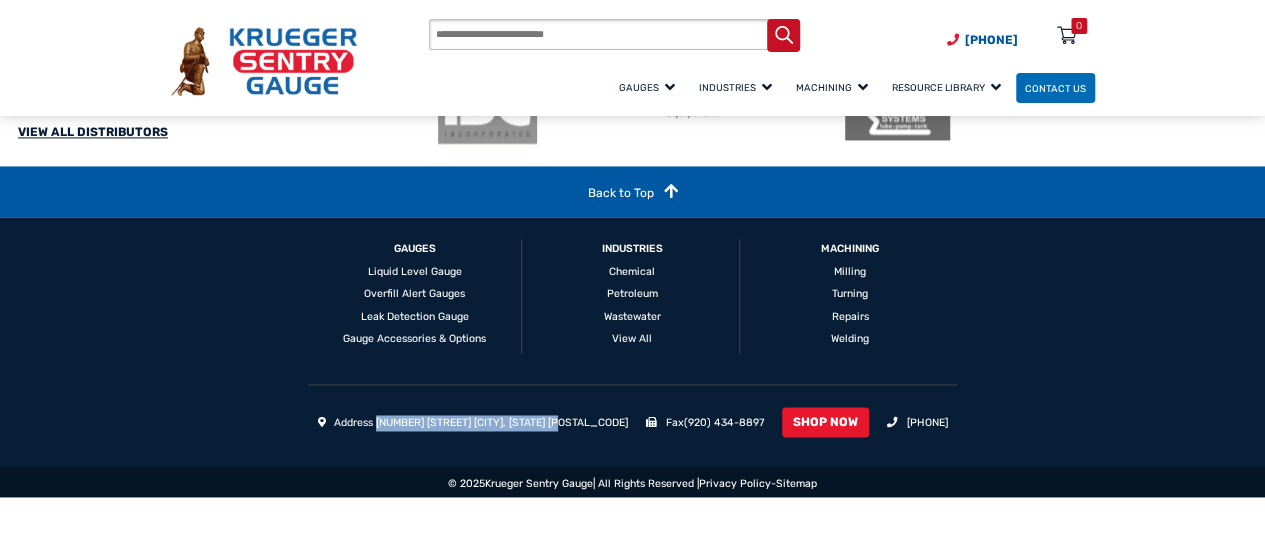 drag, startPoint x: 578, startPoint y: 488, endPoint x: 394, endPoint y: 483, distance: 184.06792 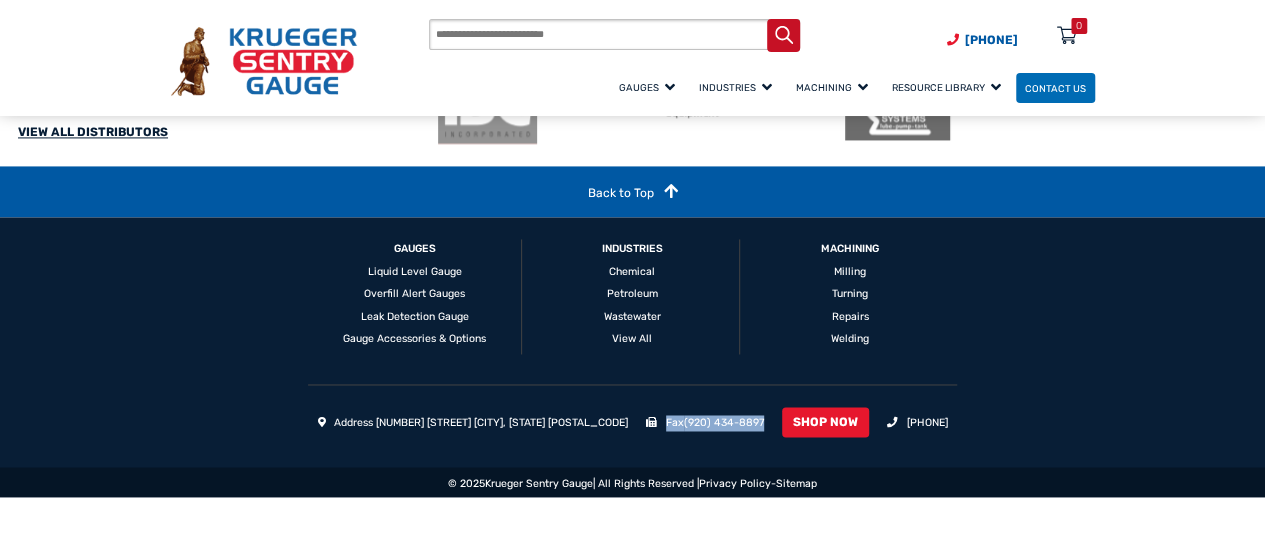 drag, startPoint x: 716, startPoint y: 480, endPoint x: 611, endPoint y: 483, distance: 105.04285 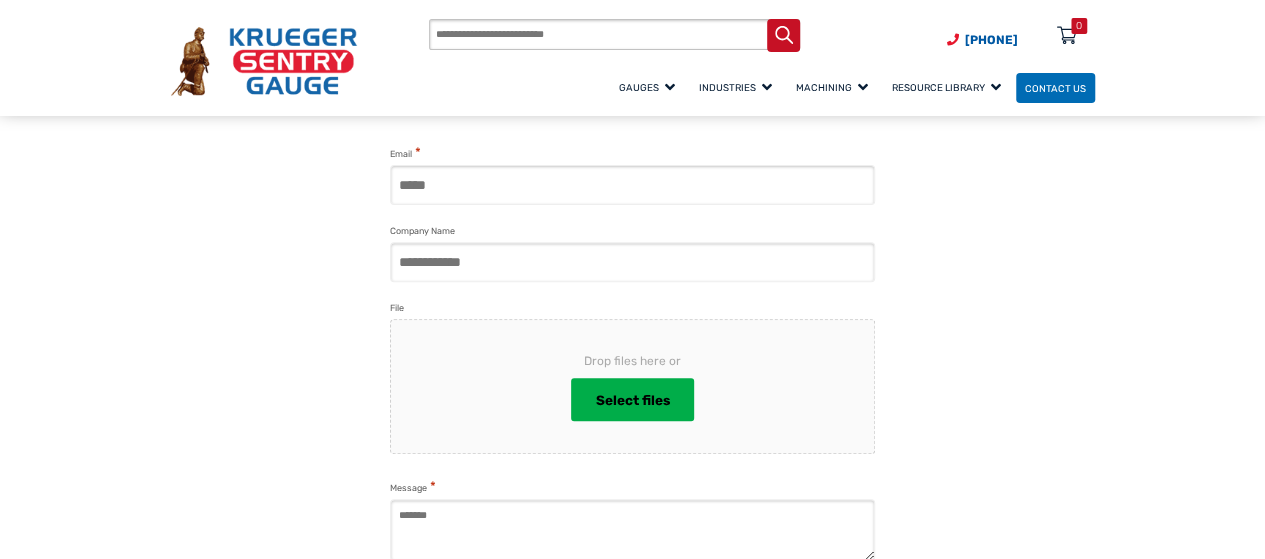 scroll, scrollTop: 247, scrollLeft: 0, axis: vertical 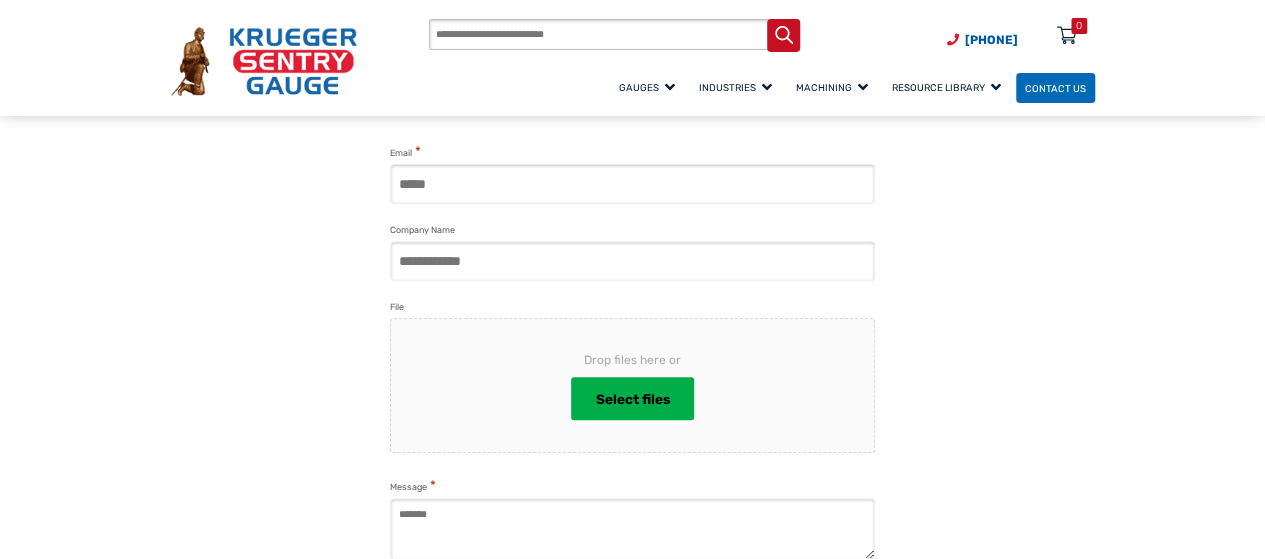click on "Drop files here or
Select files" at bounding box center [632, 385] 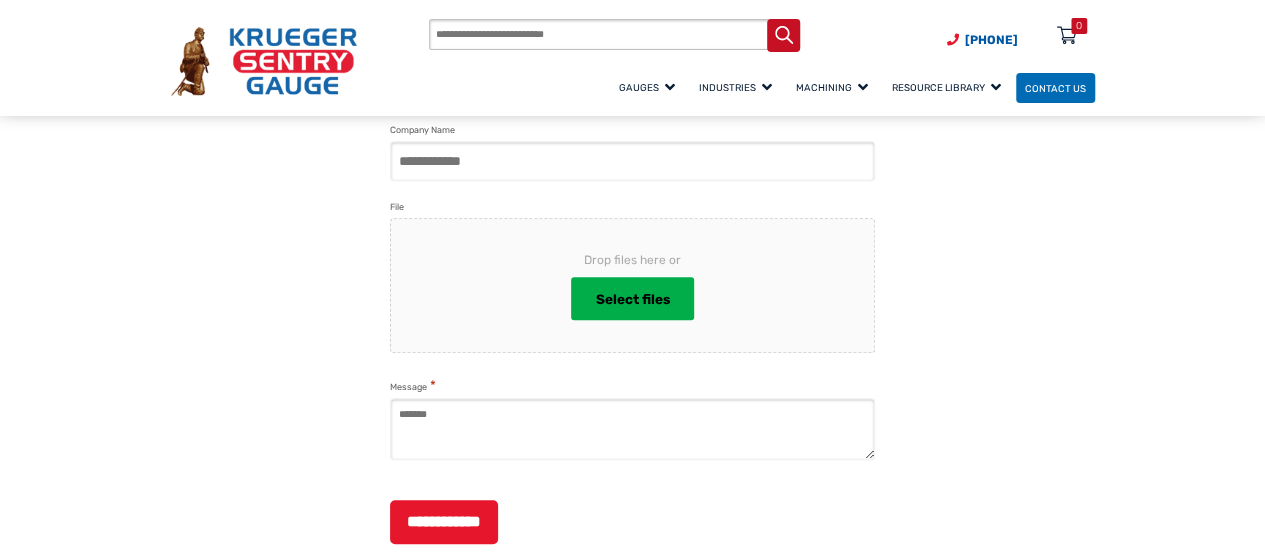 click on "Message *" at bounding box center (632, 429) 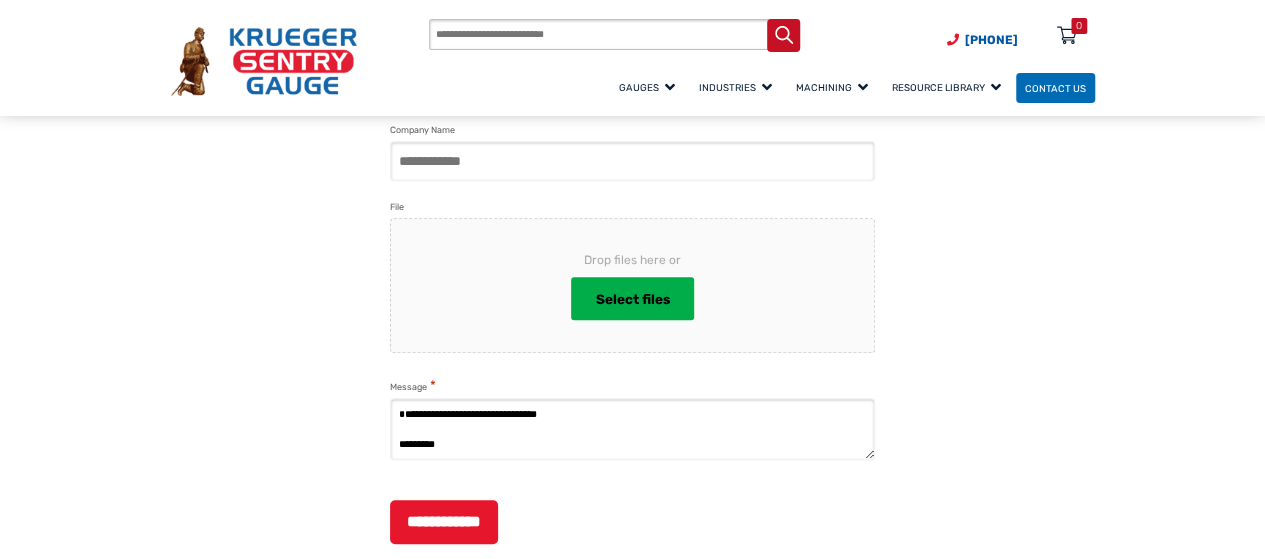 scroll, scrollTop: 328, scrollLeft: 0, axis: vertical 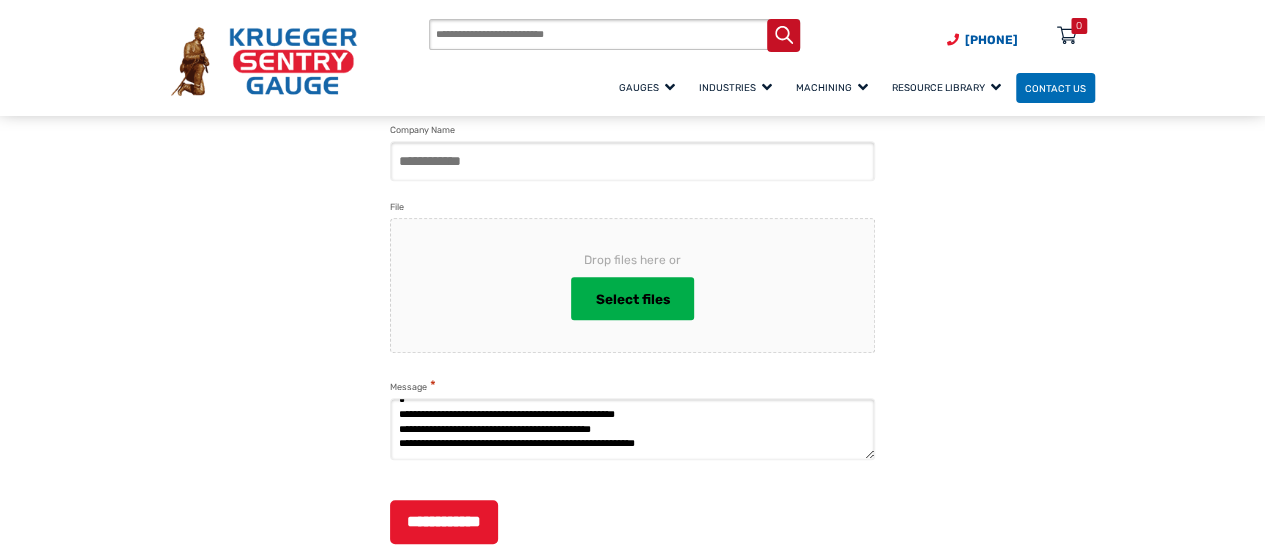 type on "**********" 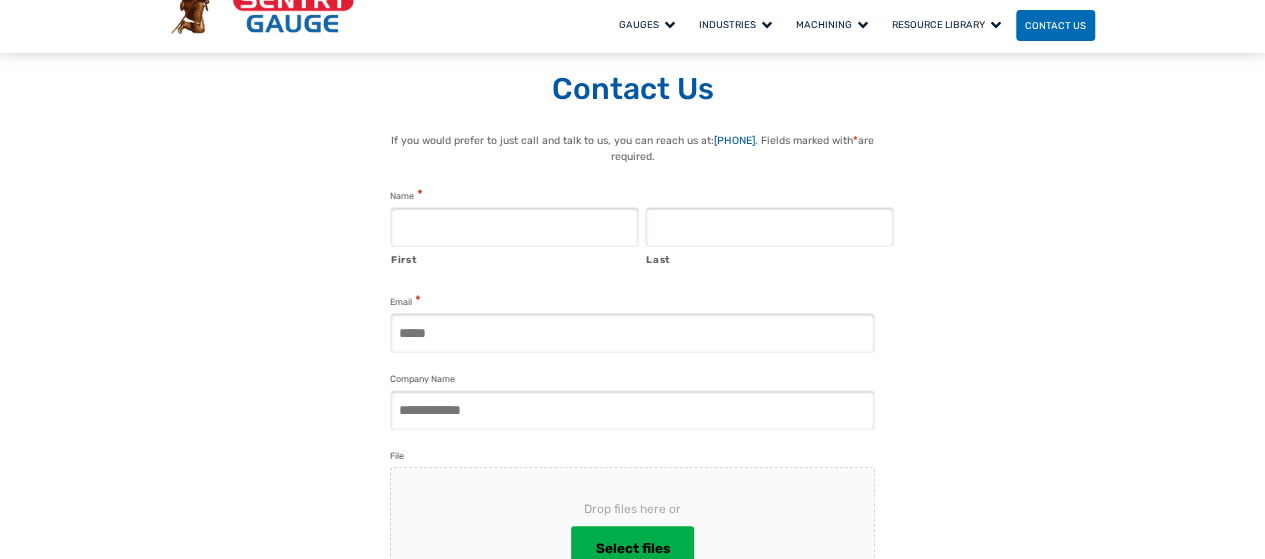 scroll, scrollTop: 0, scrollLeft: 0, axis: both 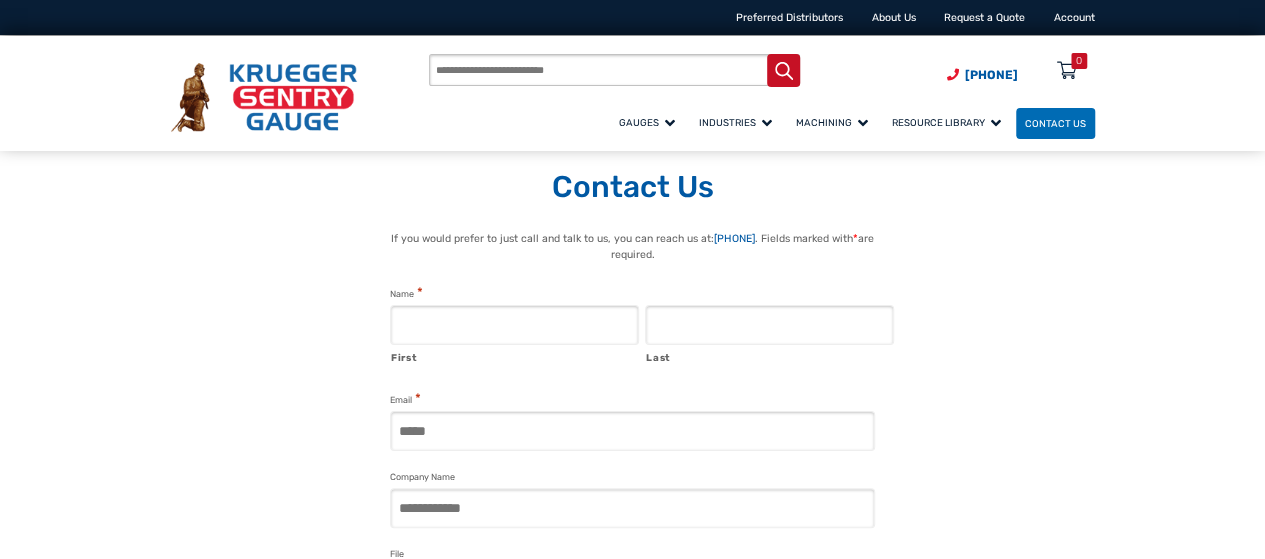 click on "First" at bounding box center [514, 325] 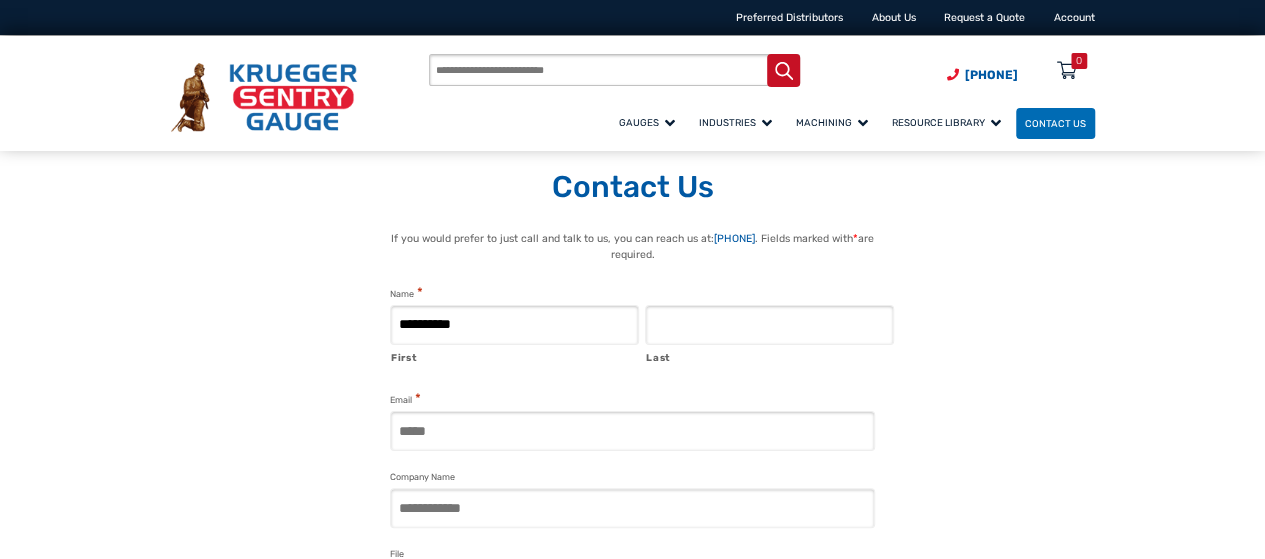 type on "**********" 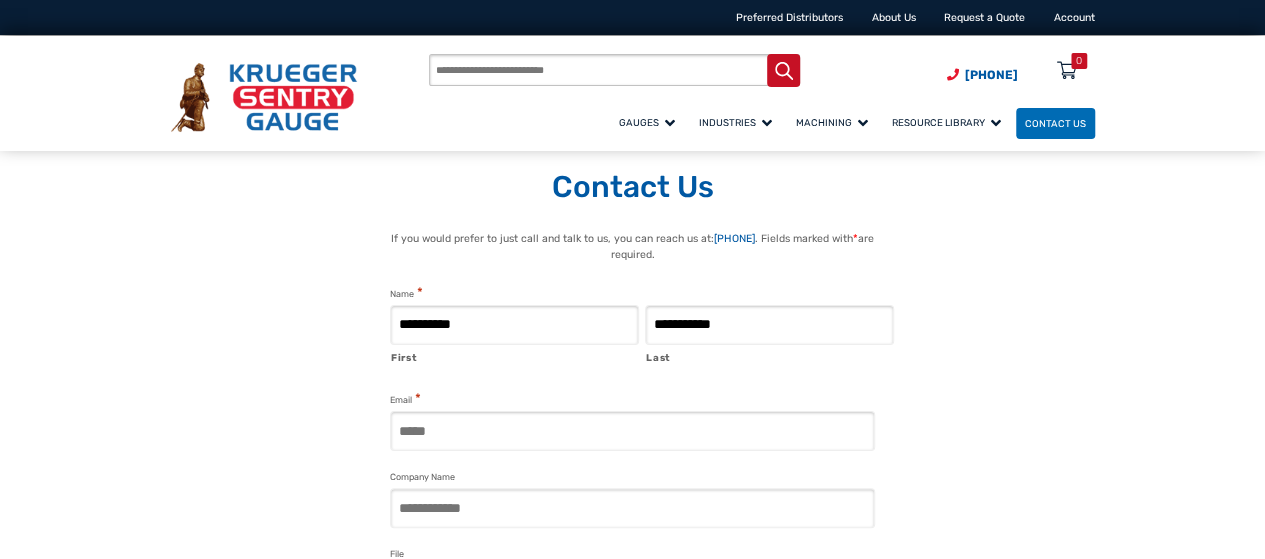 type on "**********" 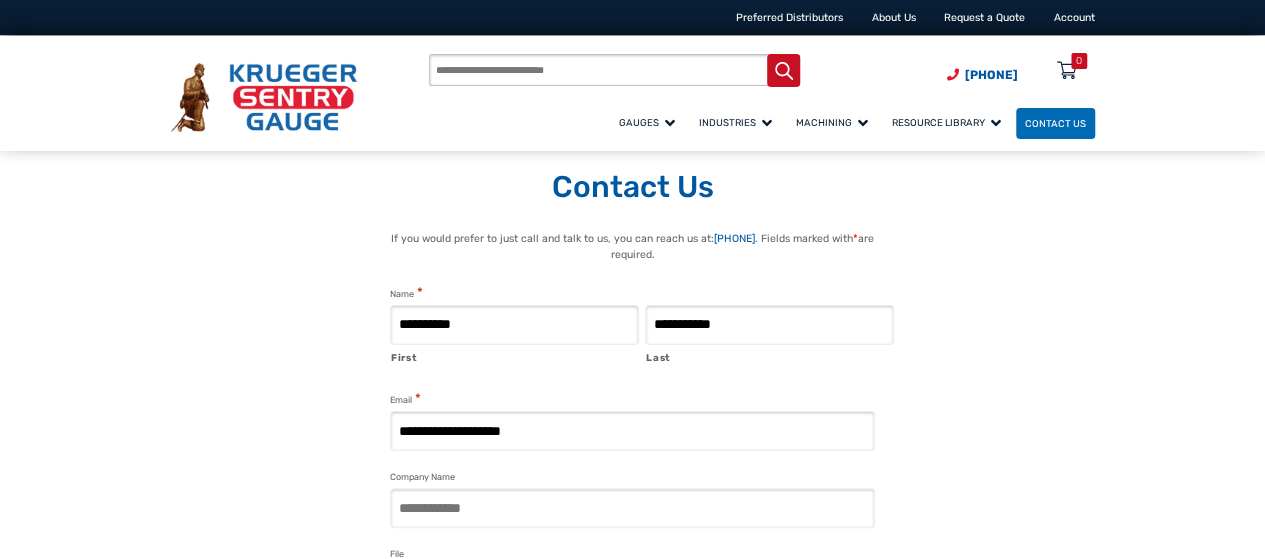 type on "**********" 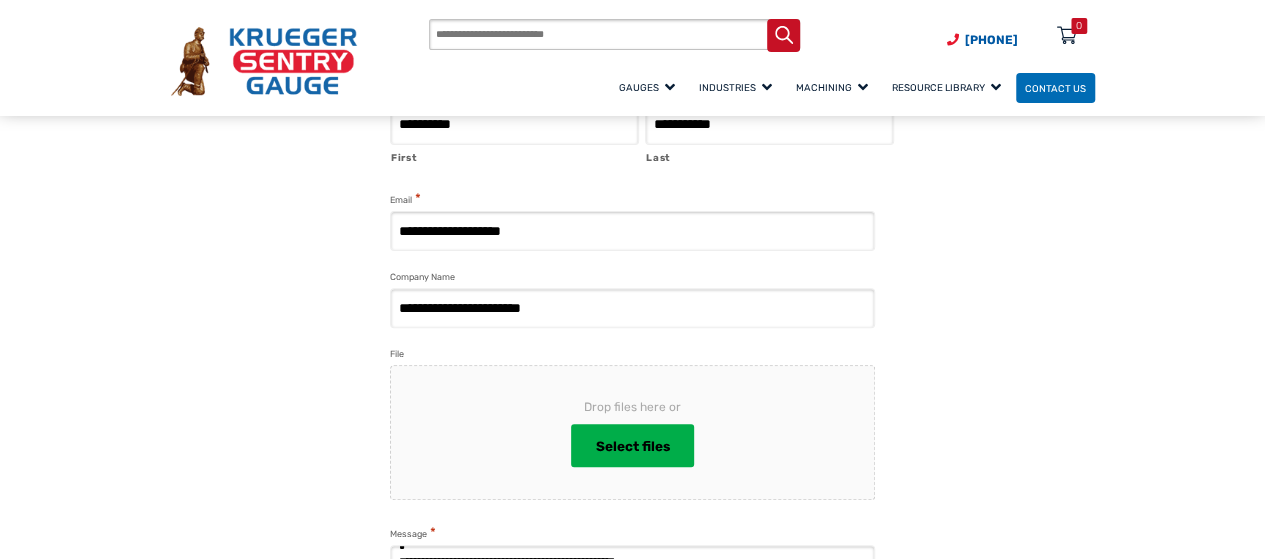 scroll, scrollTop: 600, scrollLeft: 0, axis: vertical 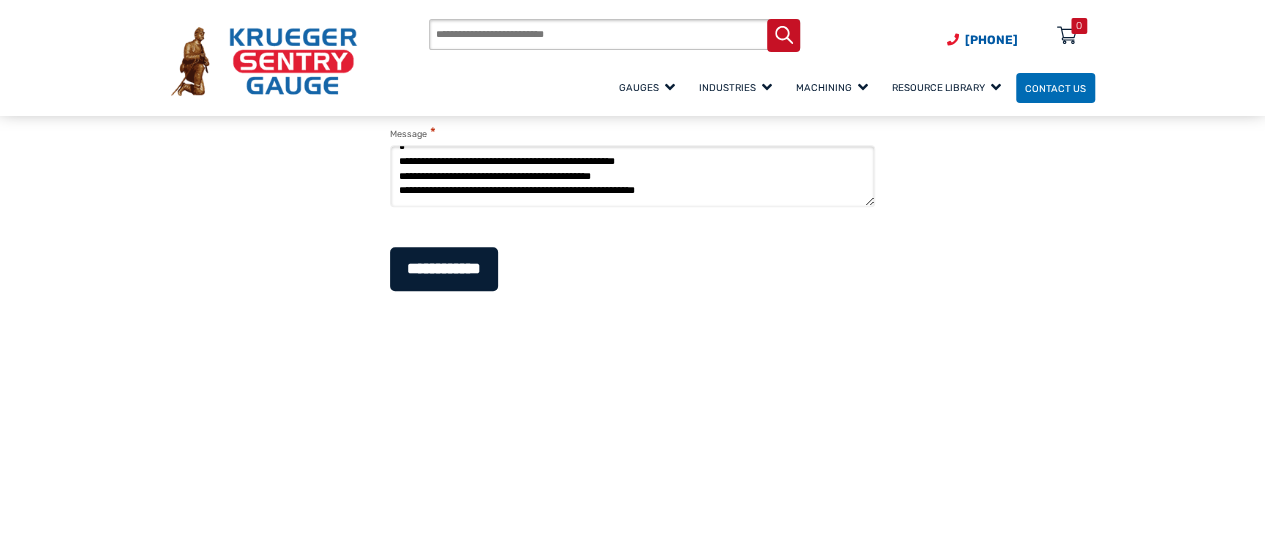 type on "**********" 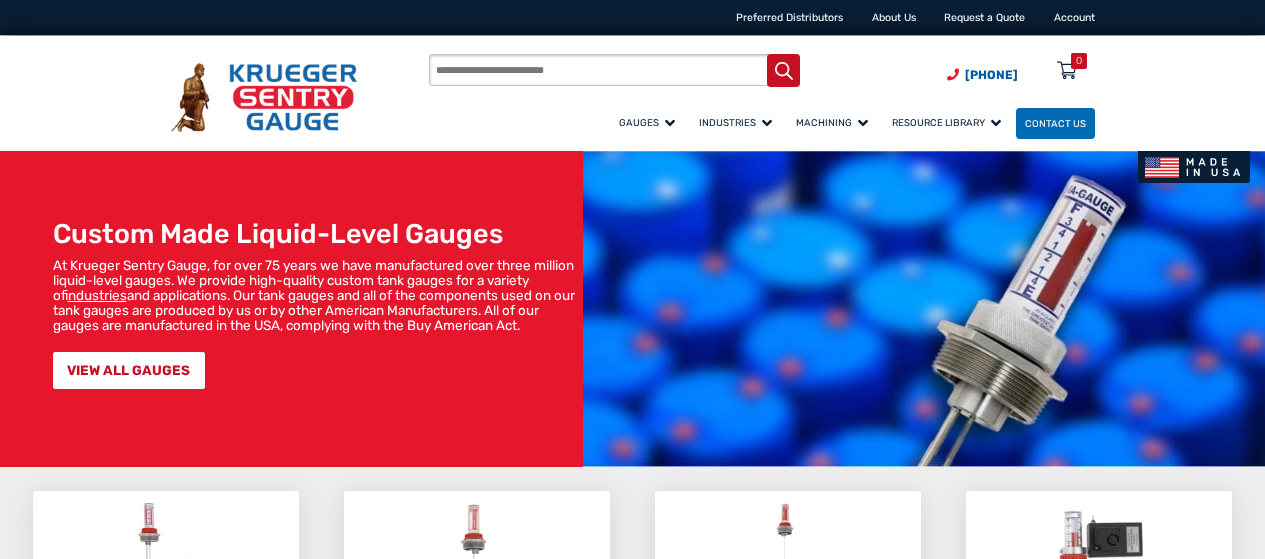 scroll, scrollTop: 0, scrollLeft: 0, axis: both 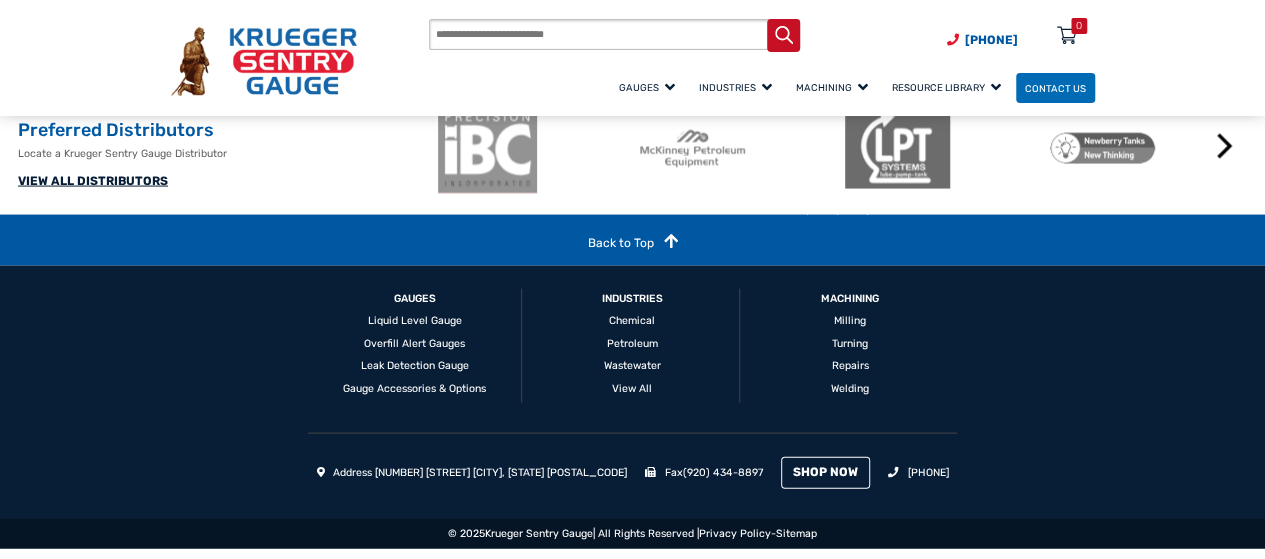 click on "SHOP NOW" at bounding box center (826, 473) 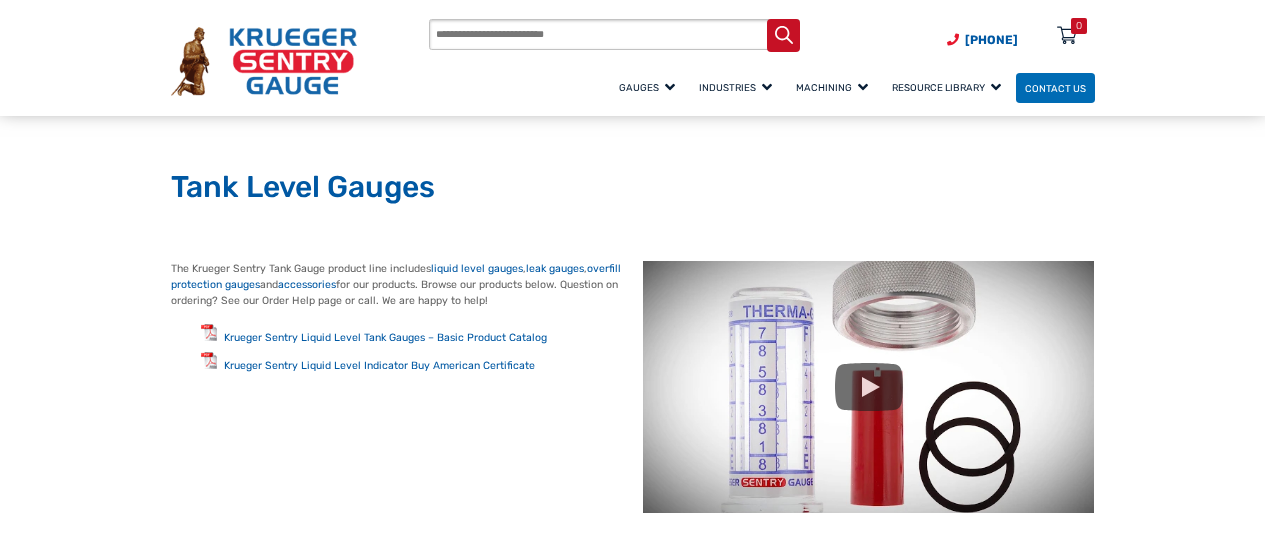 scroll, scrollTop: 200, scrollLeft: 0, axis: vertical 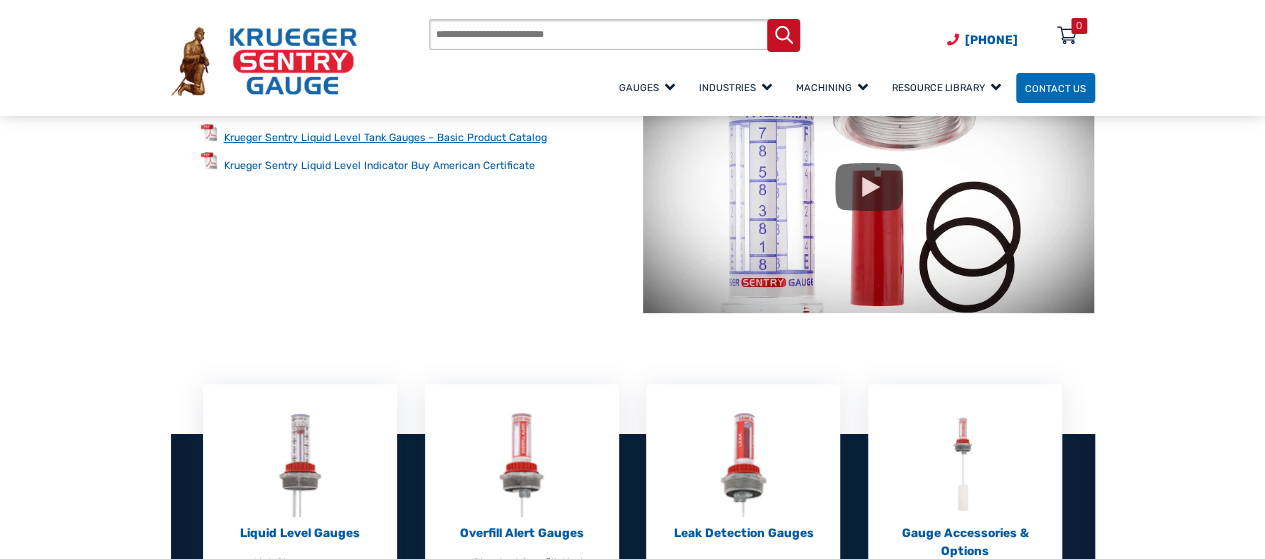 click on "Krueger Sentry Liquid Level Tank Gauges – Basic Product Catalog" at bounding box center (385, 137) 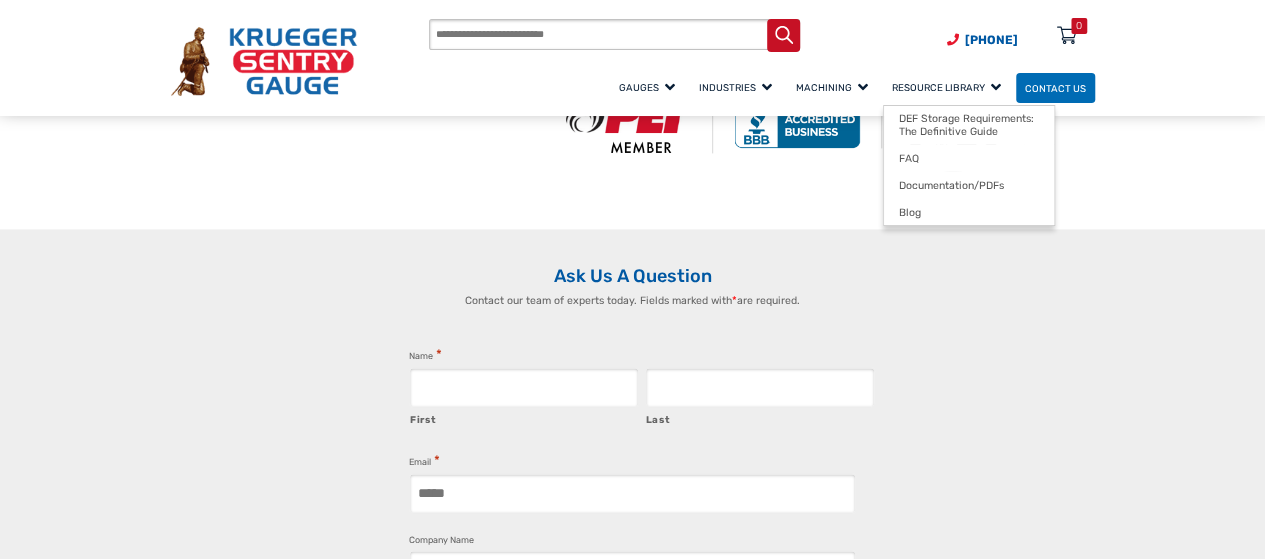 scroll, scrollTop: 1500, scrollLeft: 0, axis: vertical 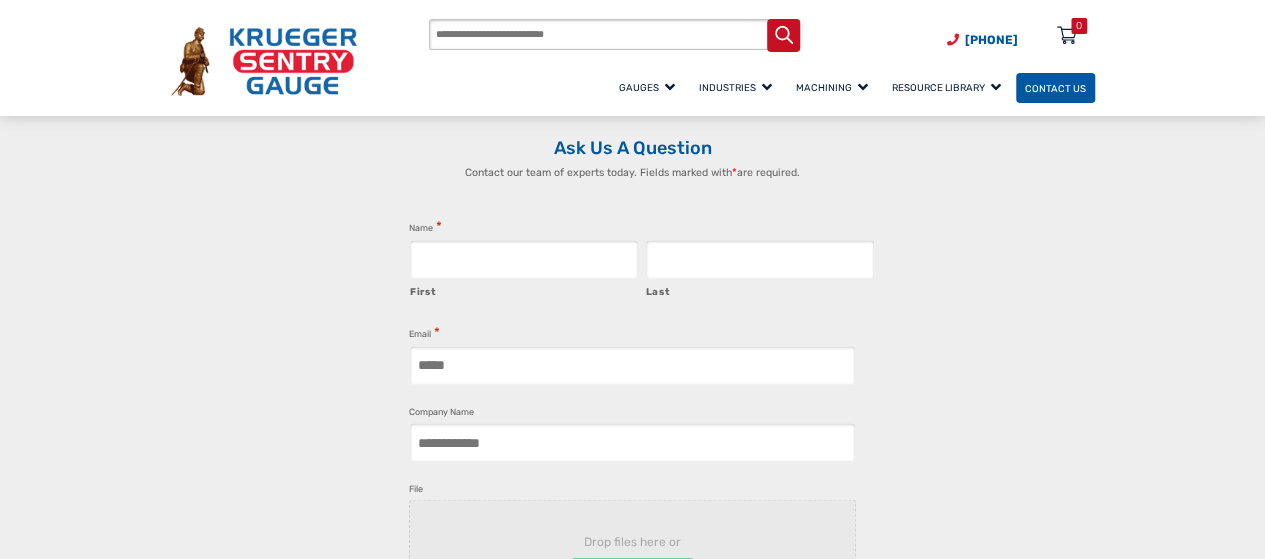 click on "Contact Us" at bounding box center [1055, 87] 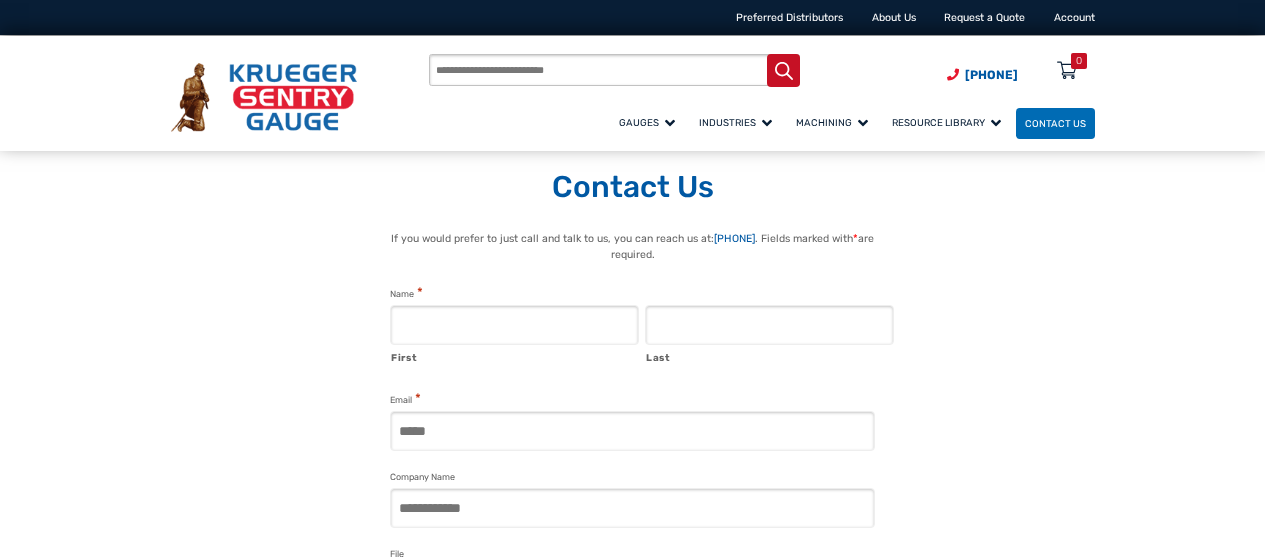scroll, scrollTop: 0, scrollLeft: 0, axis: both 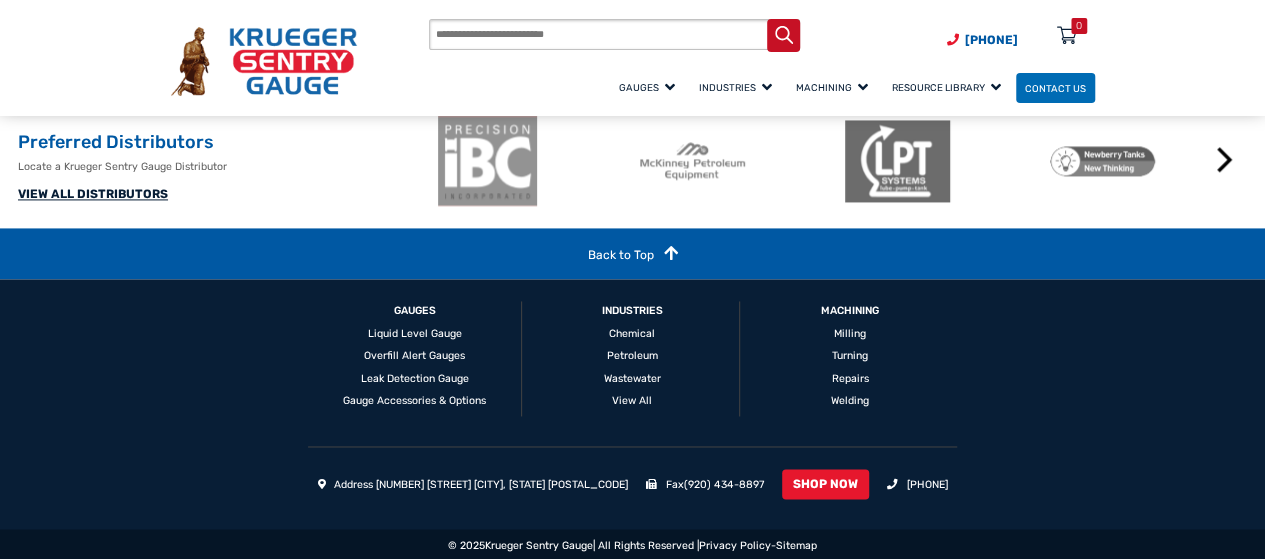 click on "VIEW ALL DISTRIBUTORS" at bounding box center [93, 194] 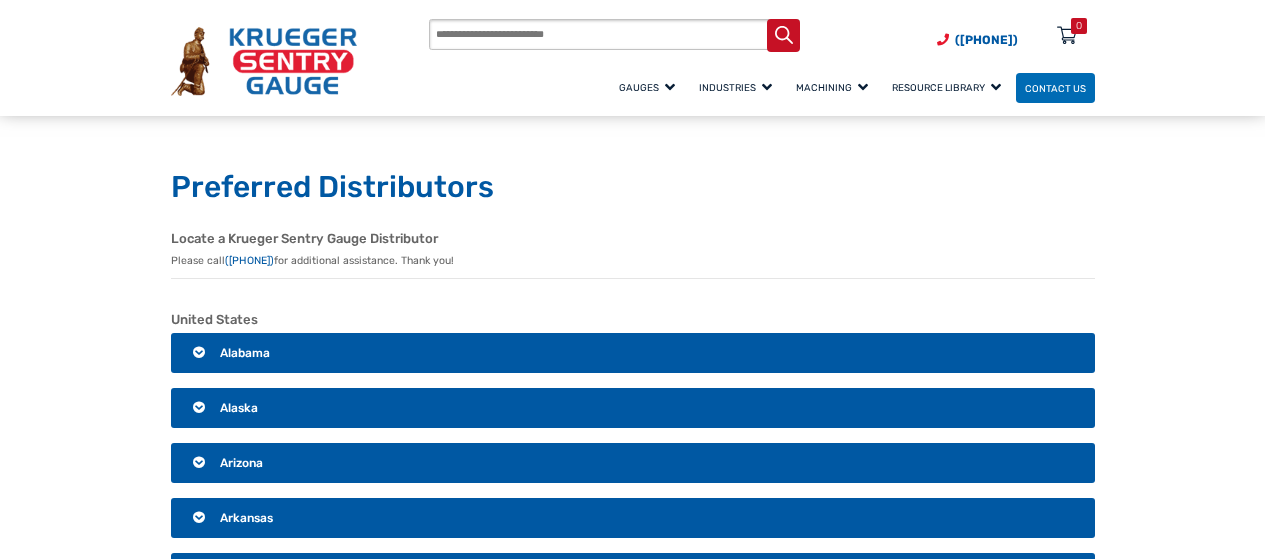 scroll, scrollTop: 200, scrollLeft: 0, axis: vertical 